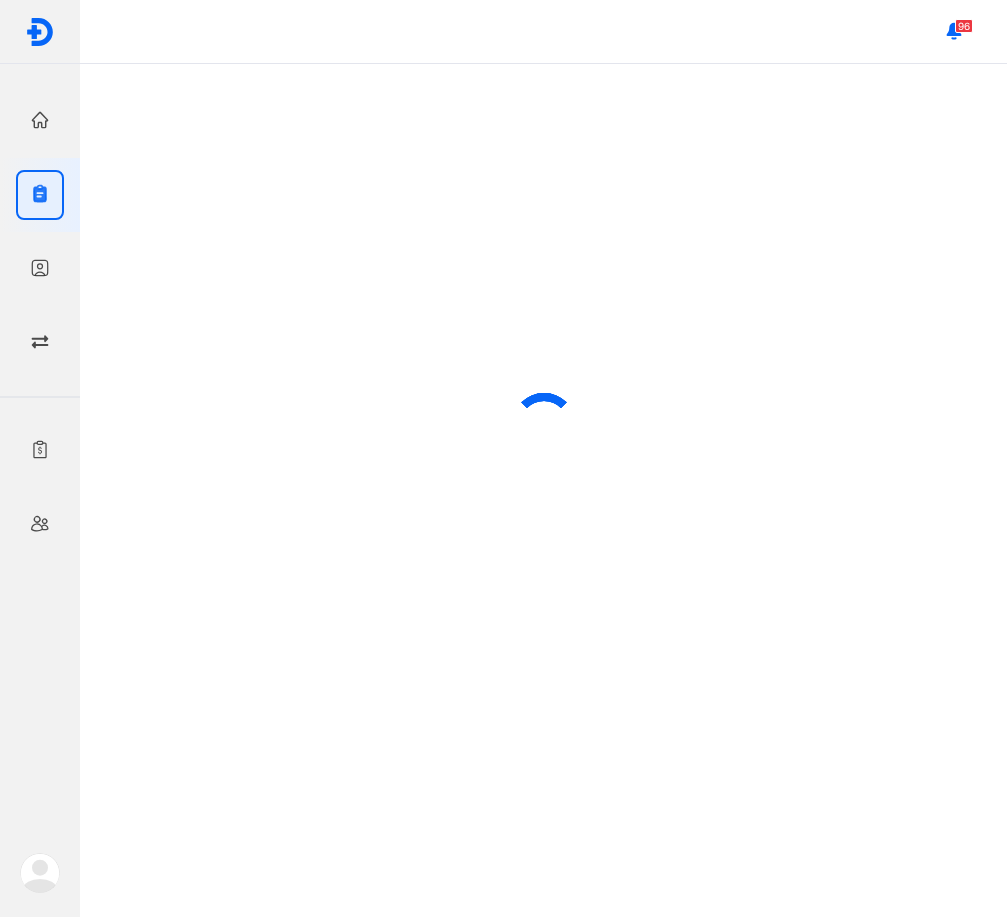 scroll, scrollTop: 0, scrollLeft: 0, axis: both 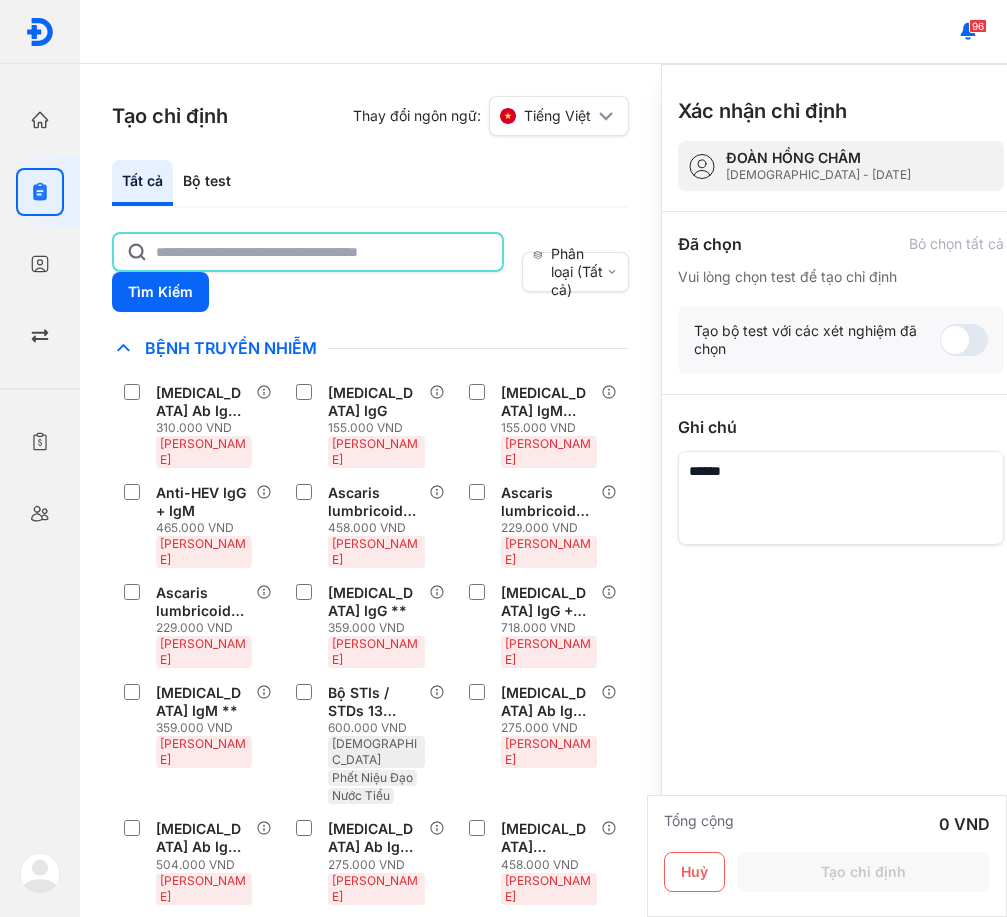click 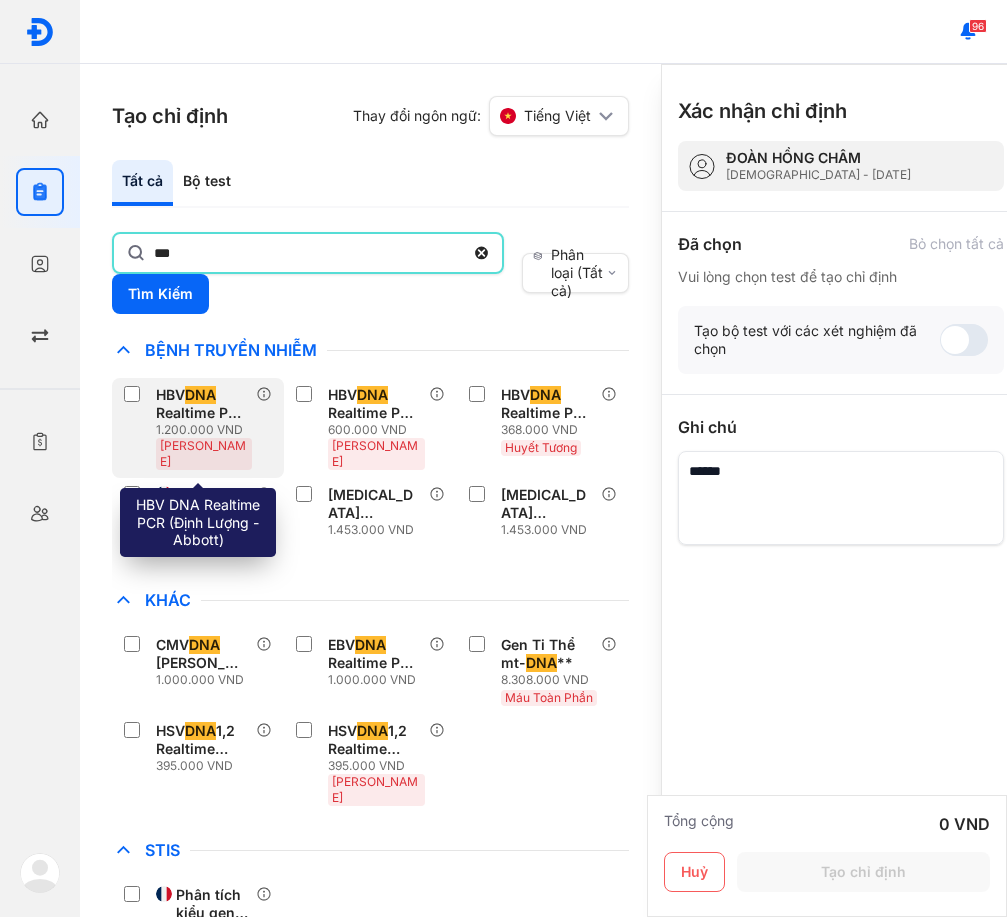 drag, startPoint x: 205, startPoint y: 373, endPoint x: 201, endPoint y: 397, distance: 24.33105 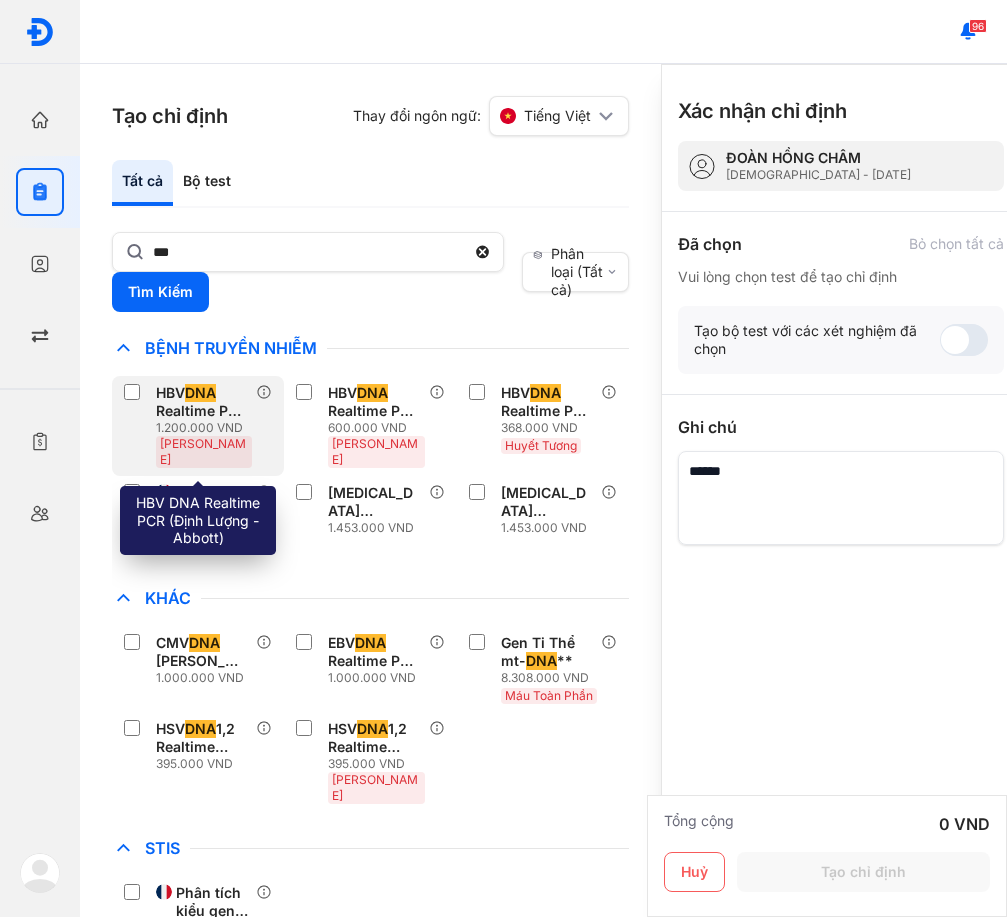 click on "DNA" at bounding box center (200, 393) 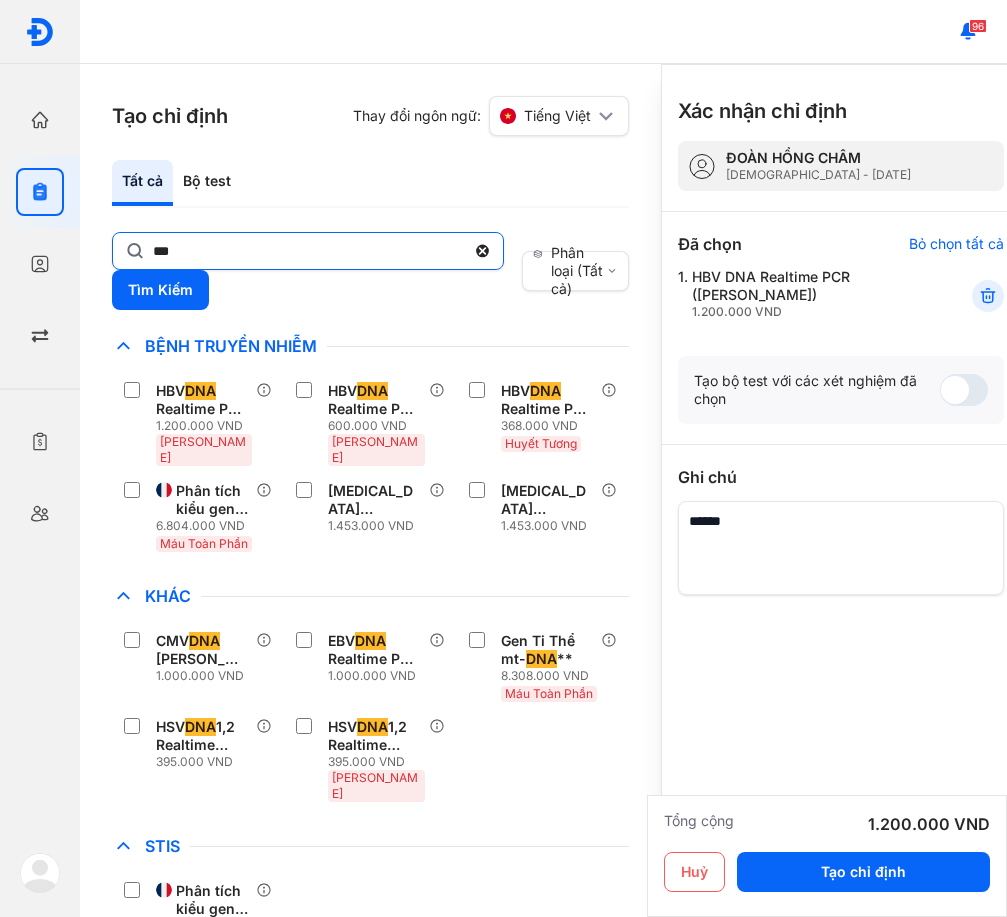 click on "***" 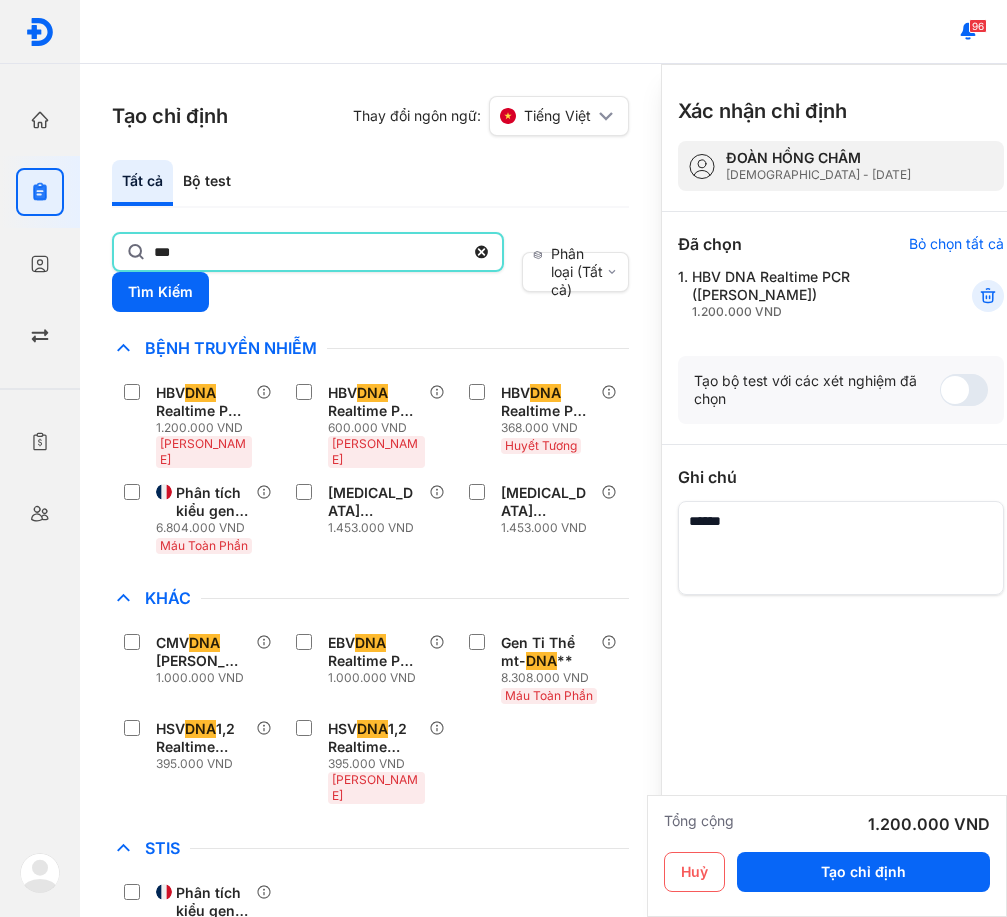 click on "***" 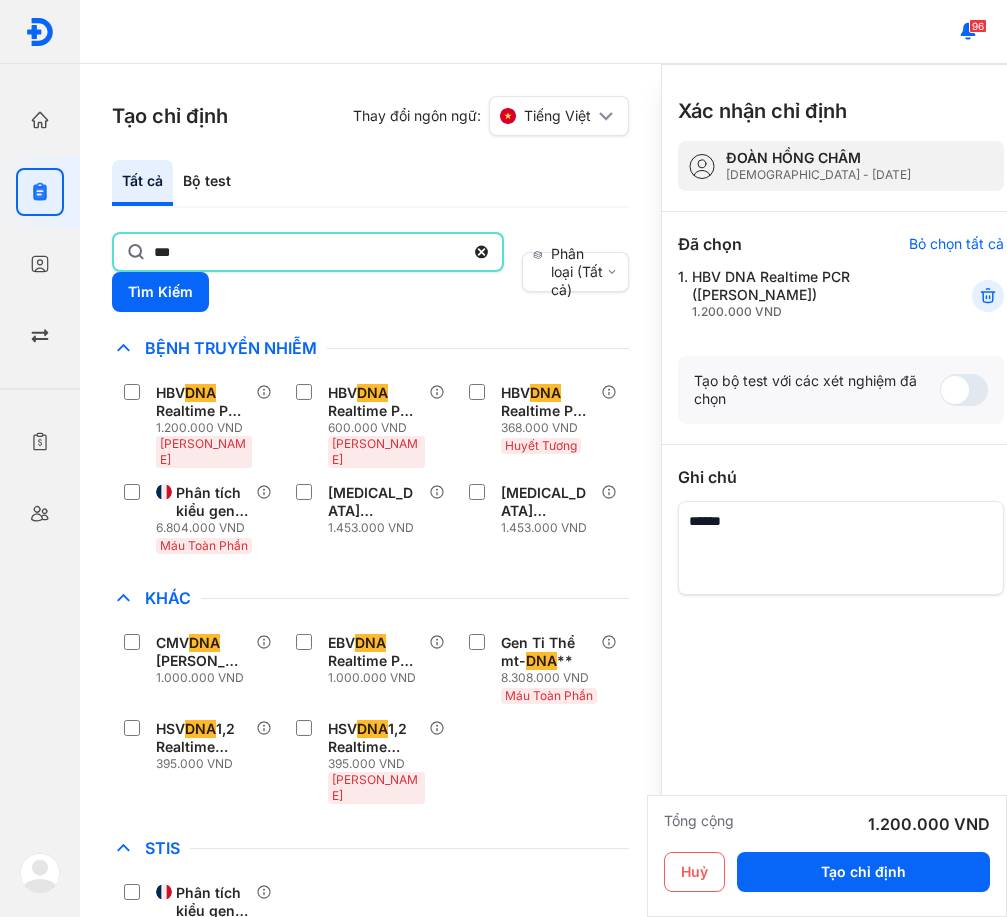 type on "***" 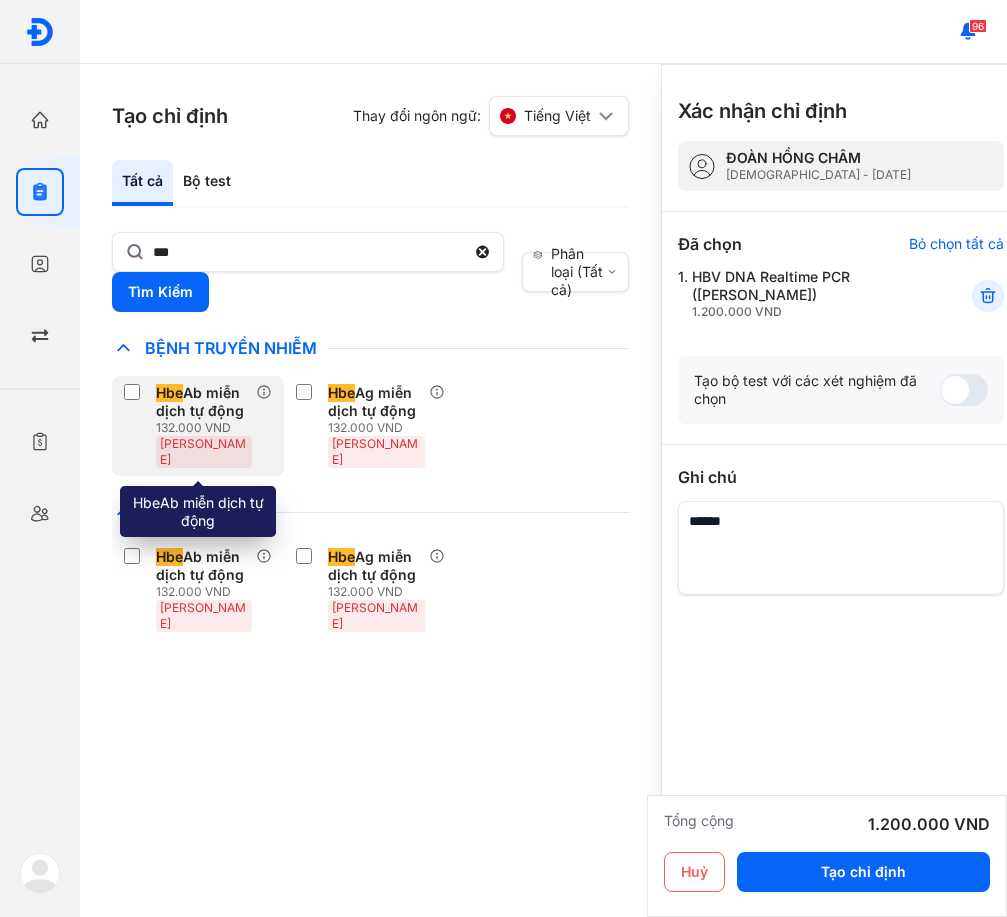 click on "132.000 VND" at bounding box center (206, 428) 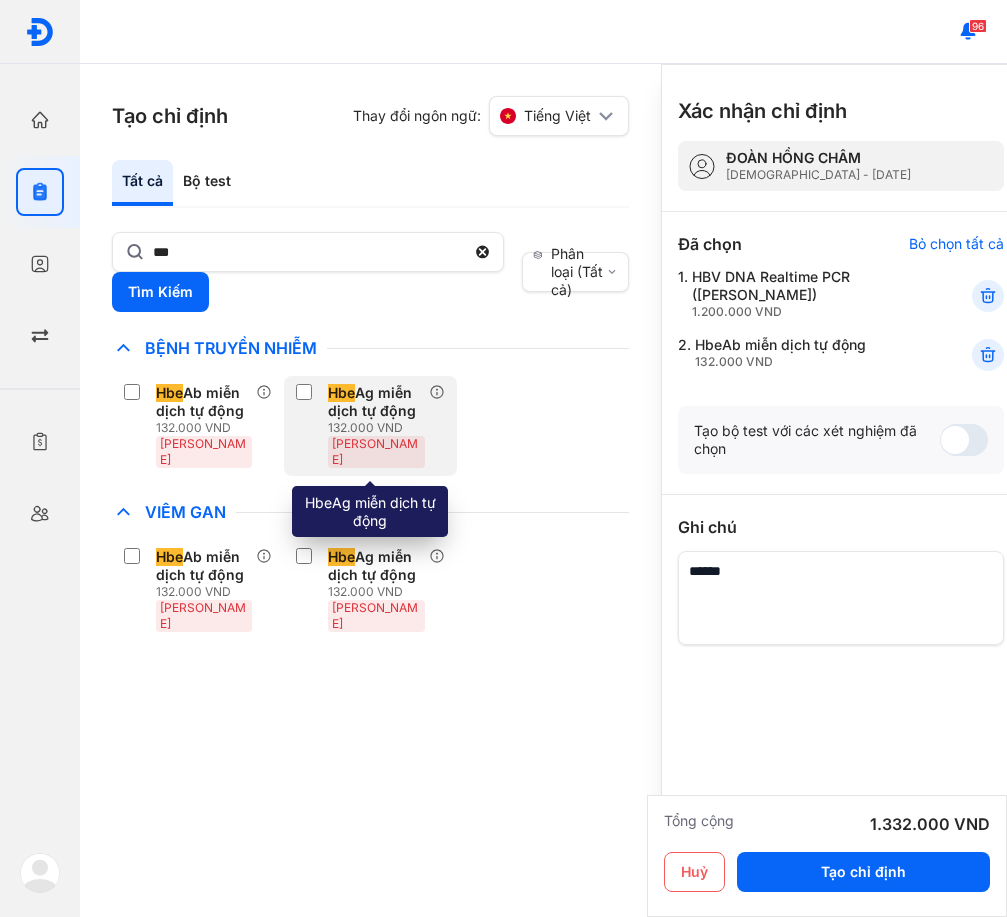 click on "Hbe" at bounding box center [341, 393] 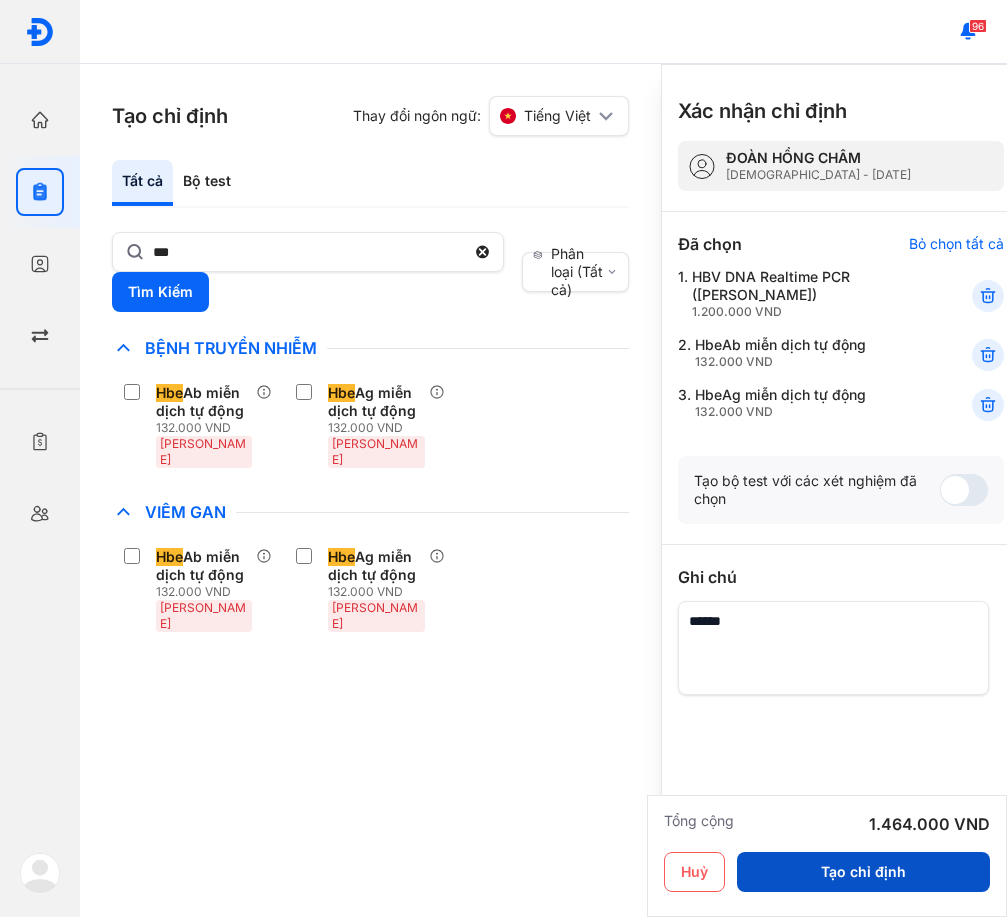 click on "Tạo chỉ định" at bounding box center [863, 872] 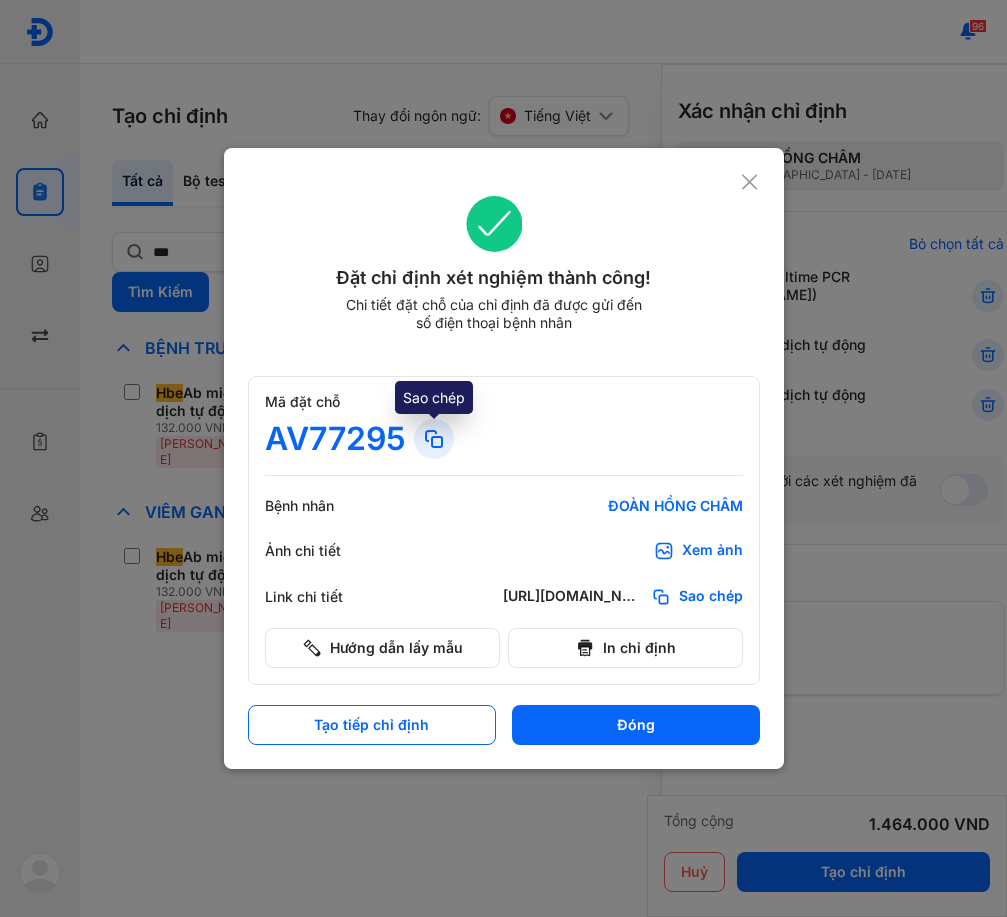click 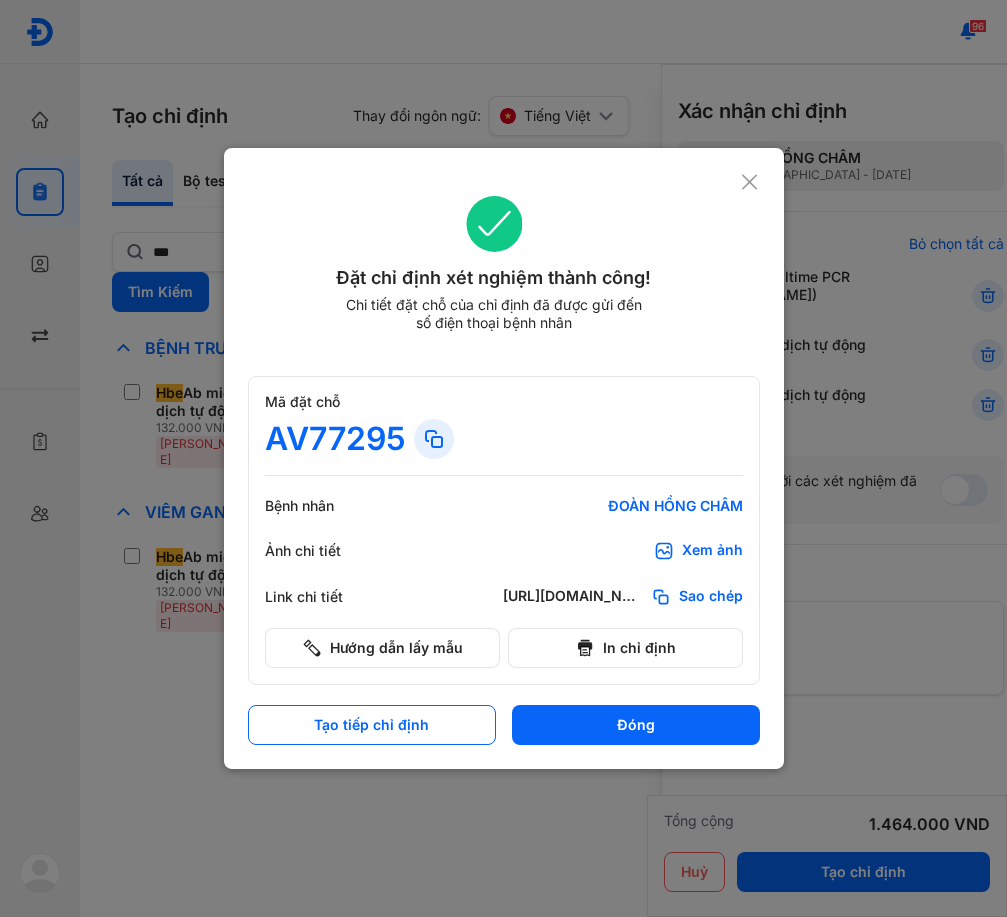 click 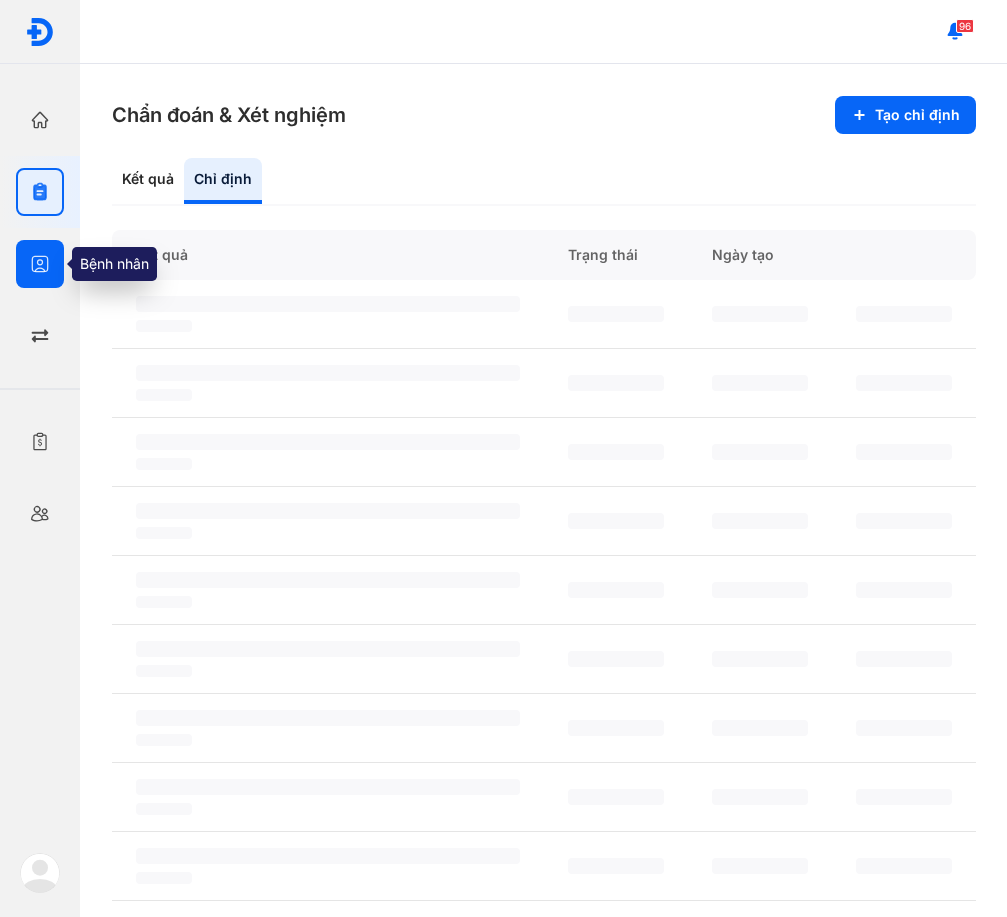click at bounding box center (40, 264) 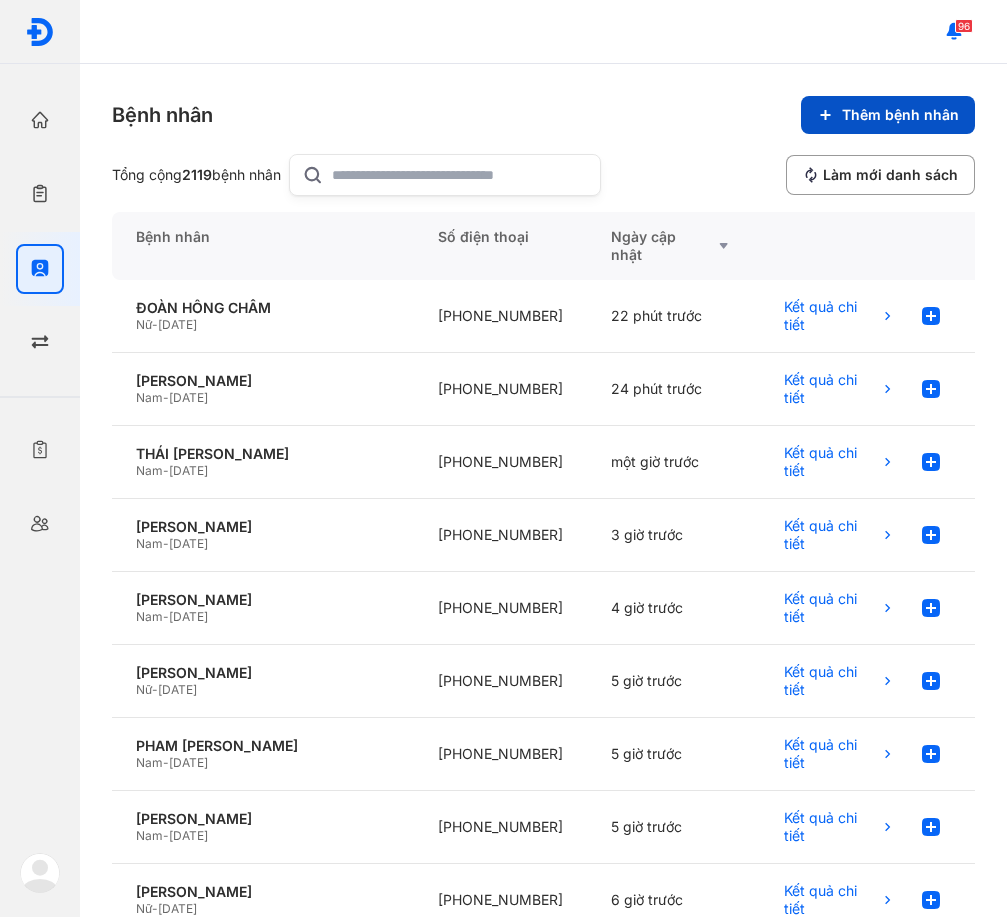 click on "Thêm bệnh nhân" 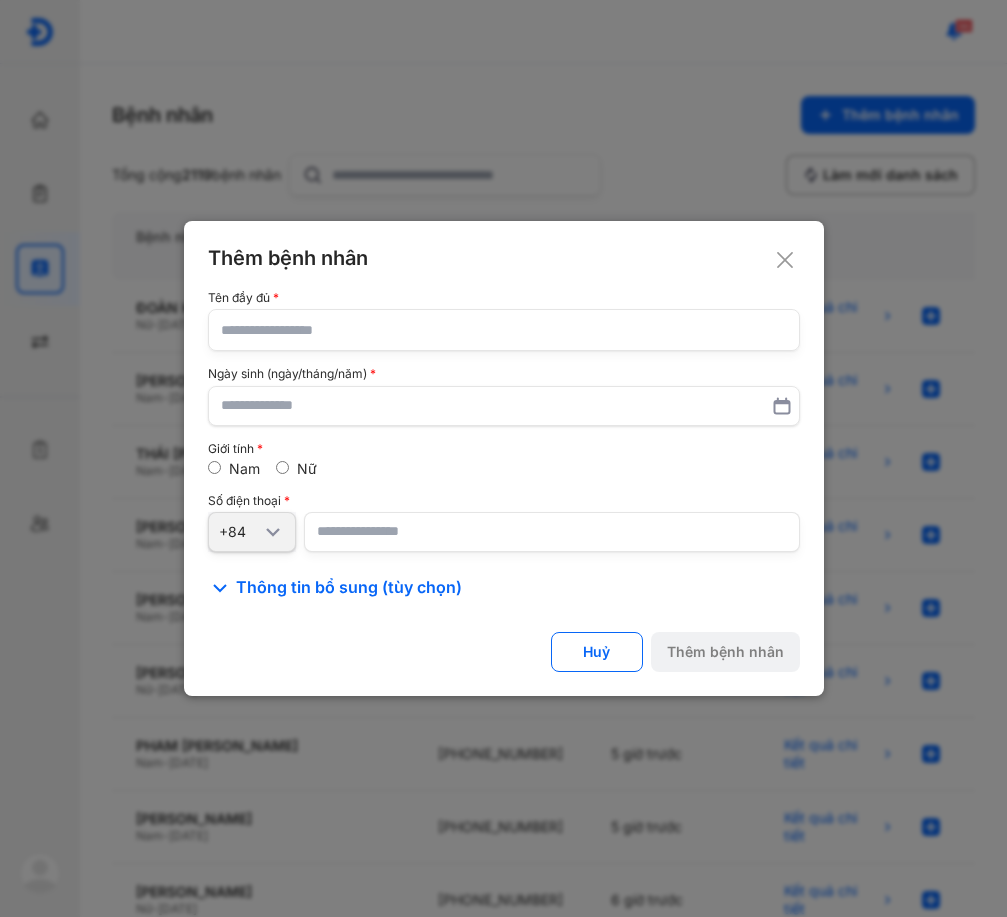 click 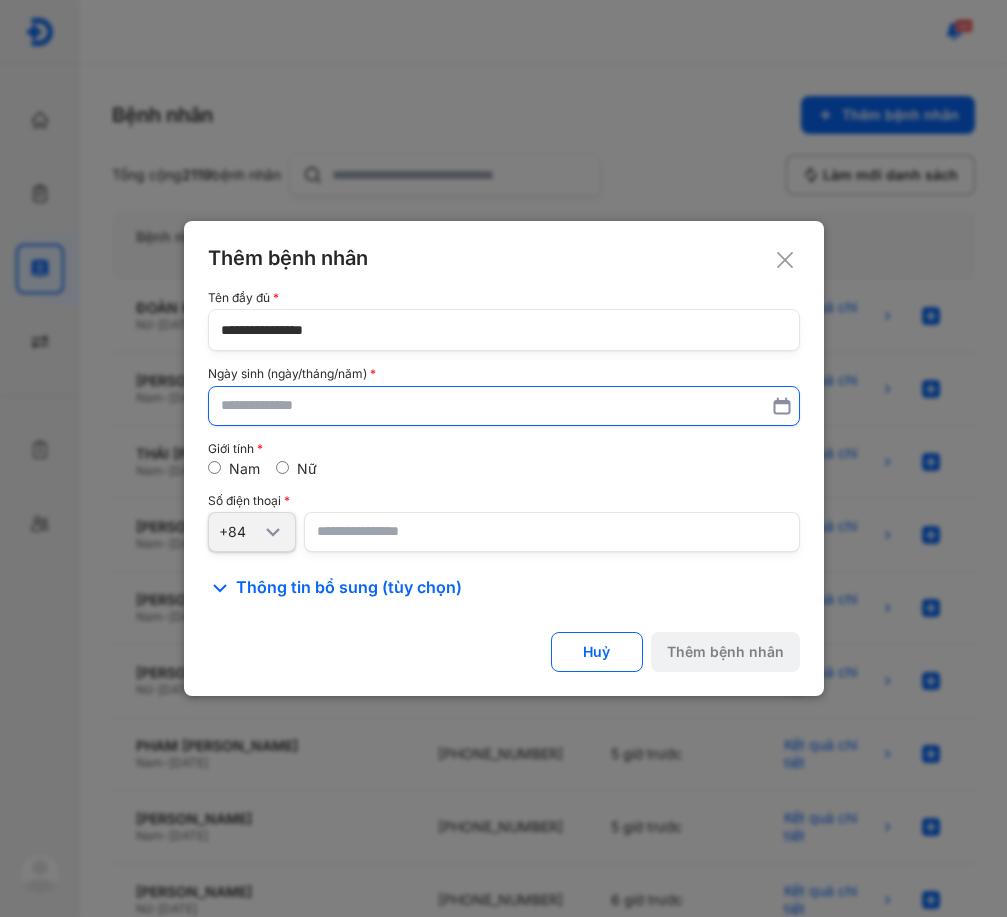 type on "**********" 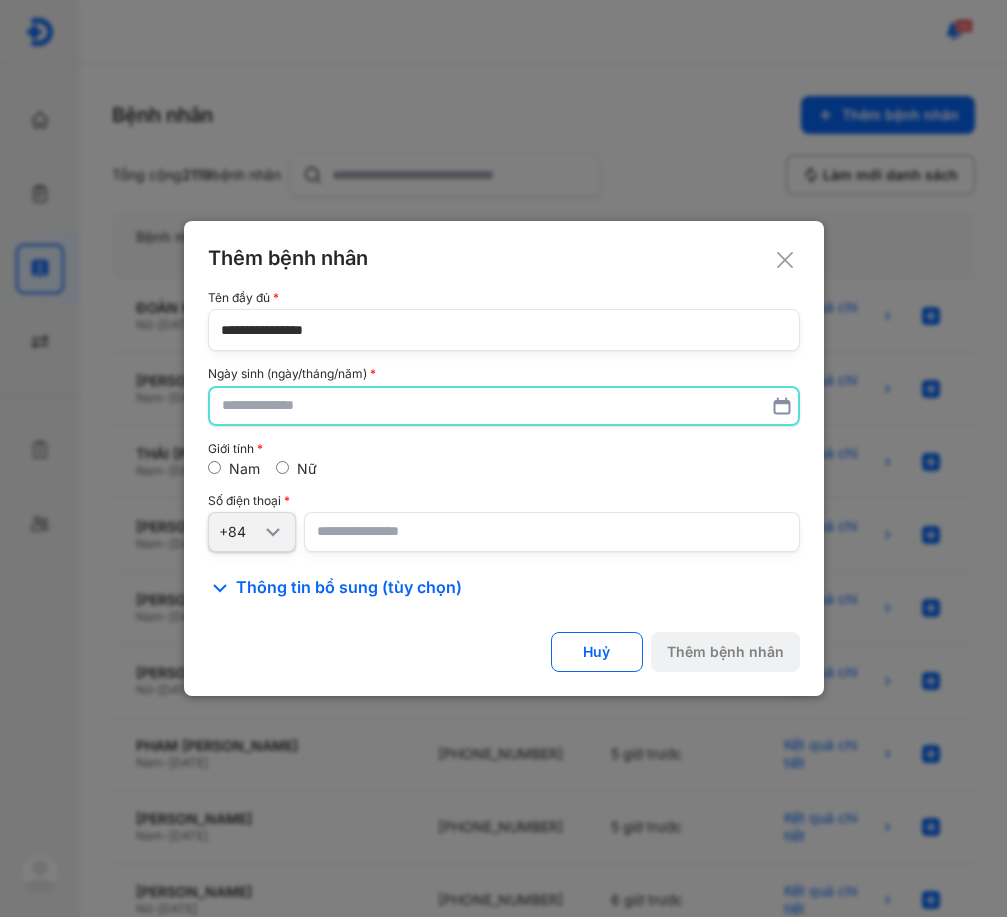 drag, startPoint x: 282, startPoint y: 396, endPoint x: 285, endPoint y: 407, distance: 11.401754 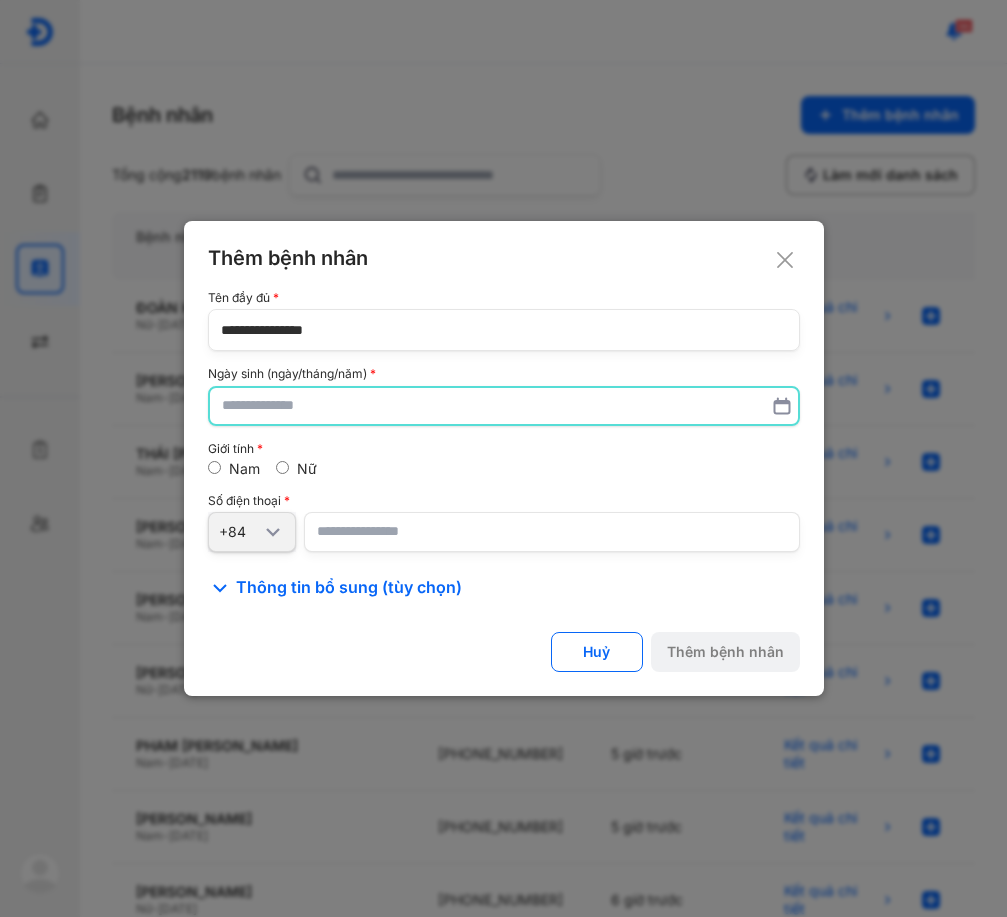 click at bounding box center [504, 406] 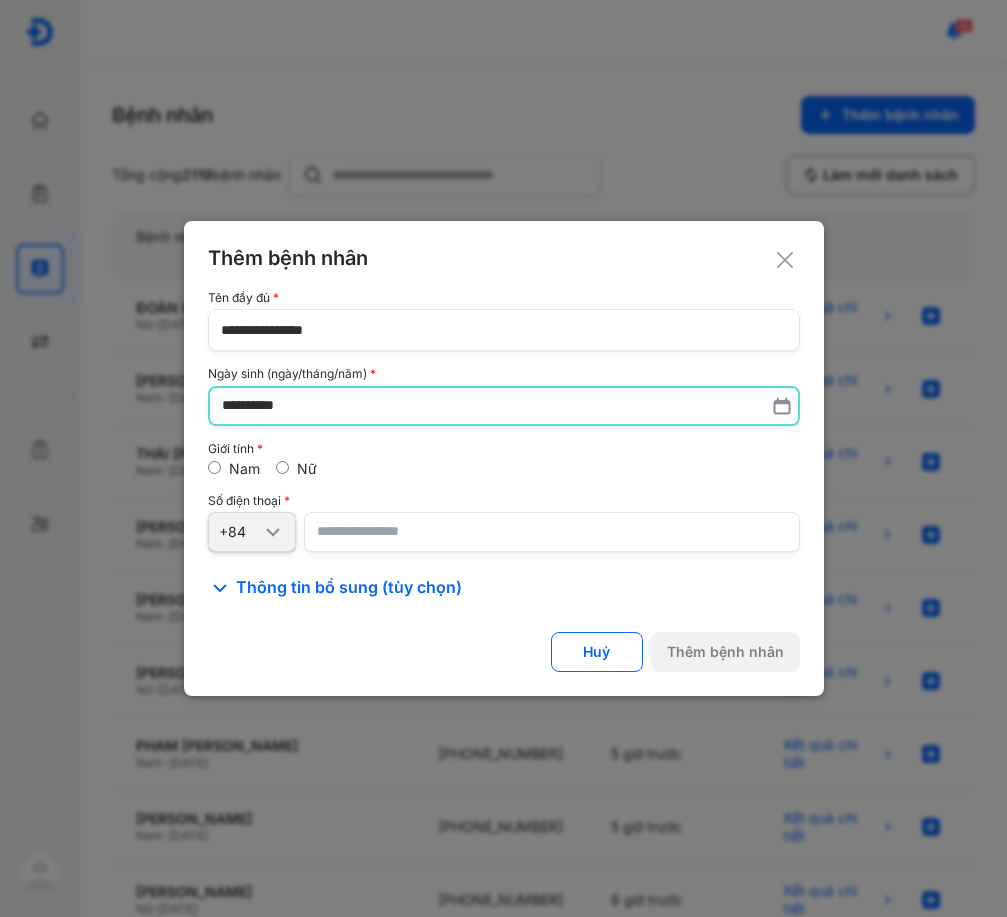 type on "**********" 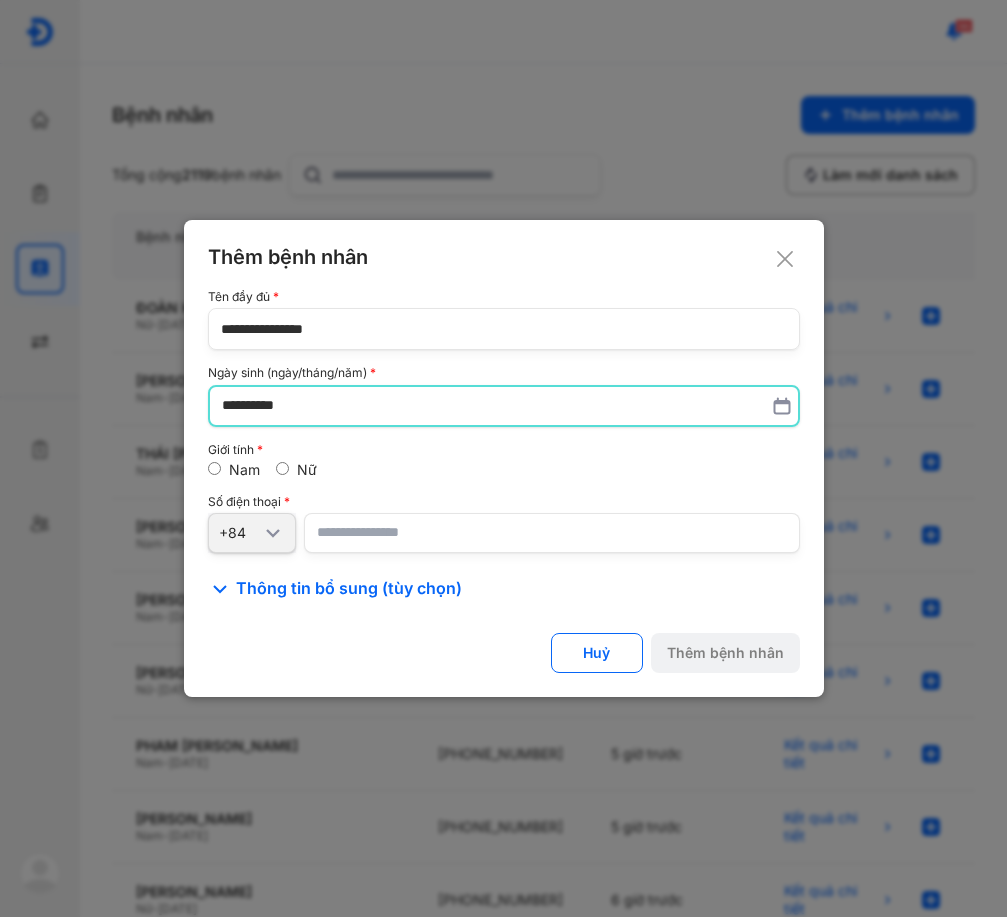 click at bounding box center [552, 533] 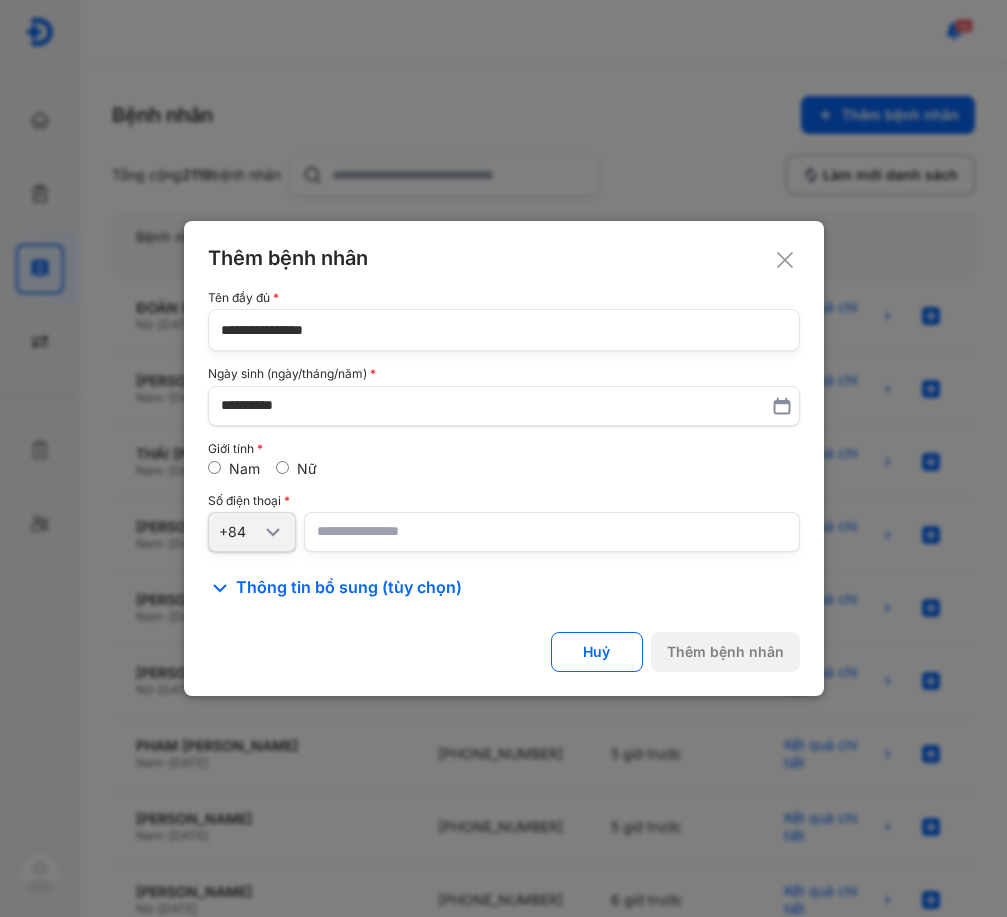 click at bounding box center (552, 532) 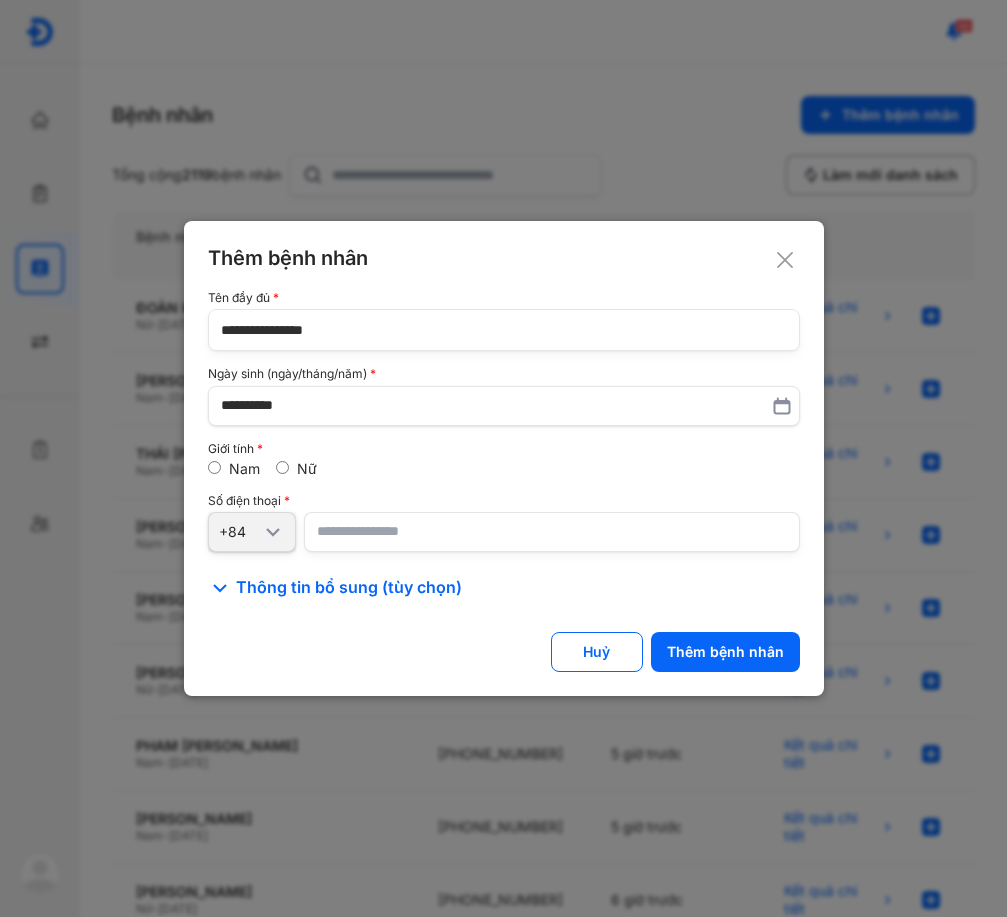 click on "**********" at bounding box center [504, 523] 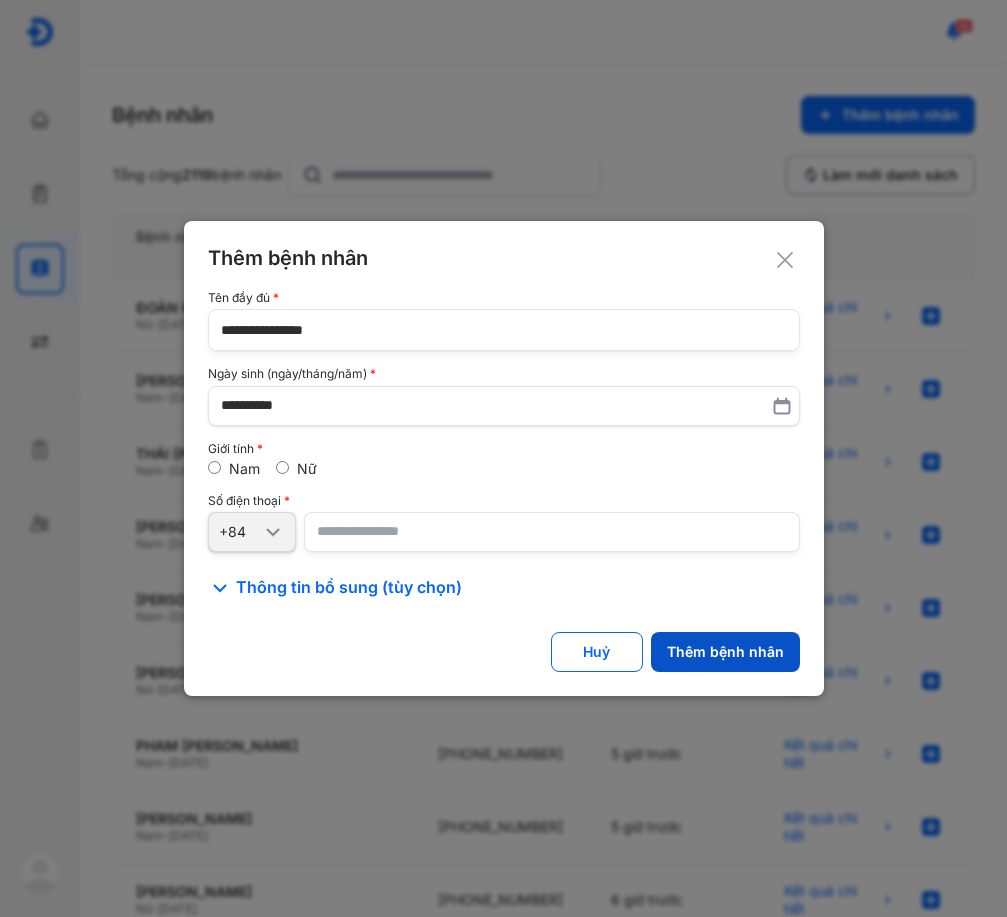 drag, startPoint x: 402, startPoint y: 497, endPoint x: 749, endPoint y: 637, distance: 374.17776 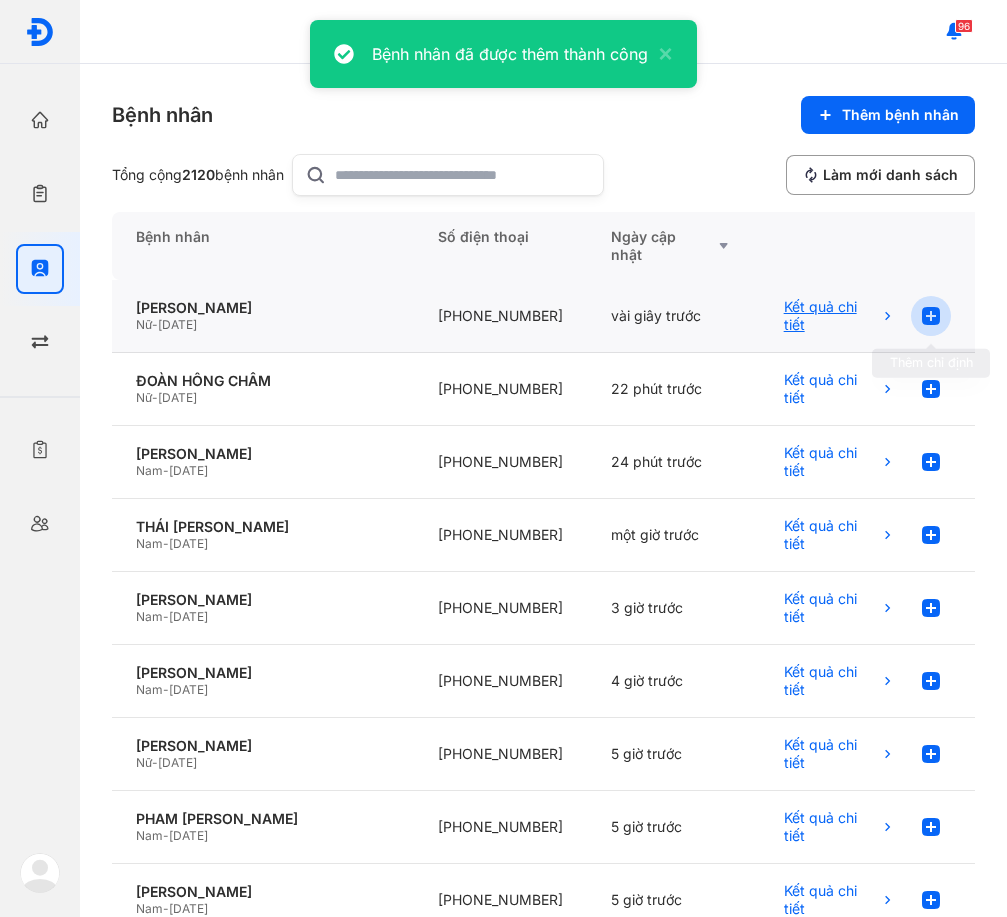 click 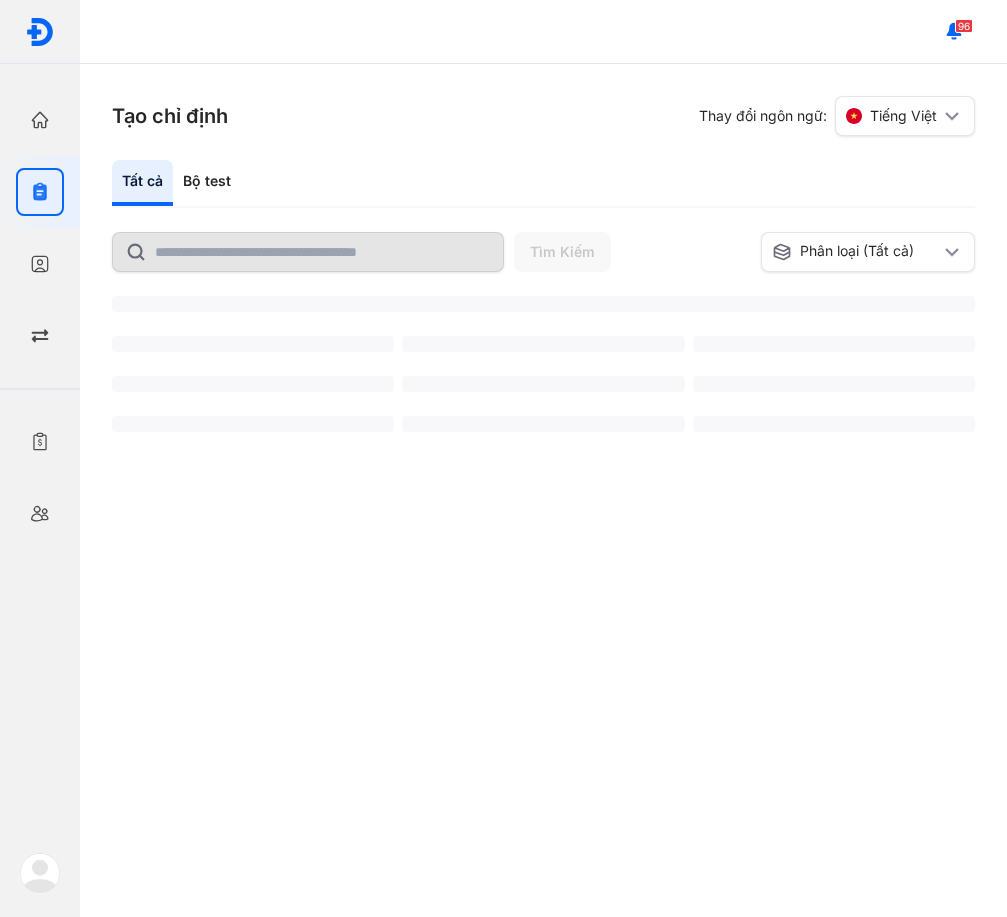 scroll, scrollTop: 0, scrollLeft: 0, axis: both 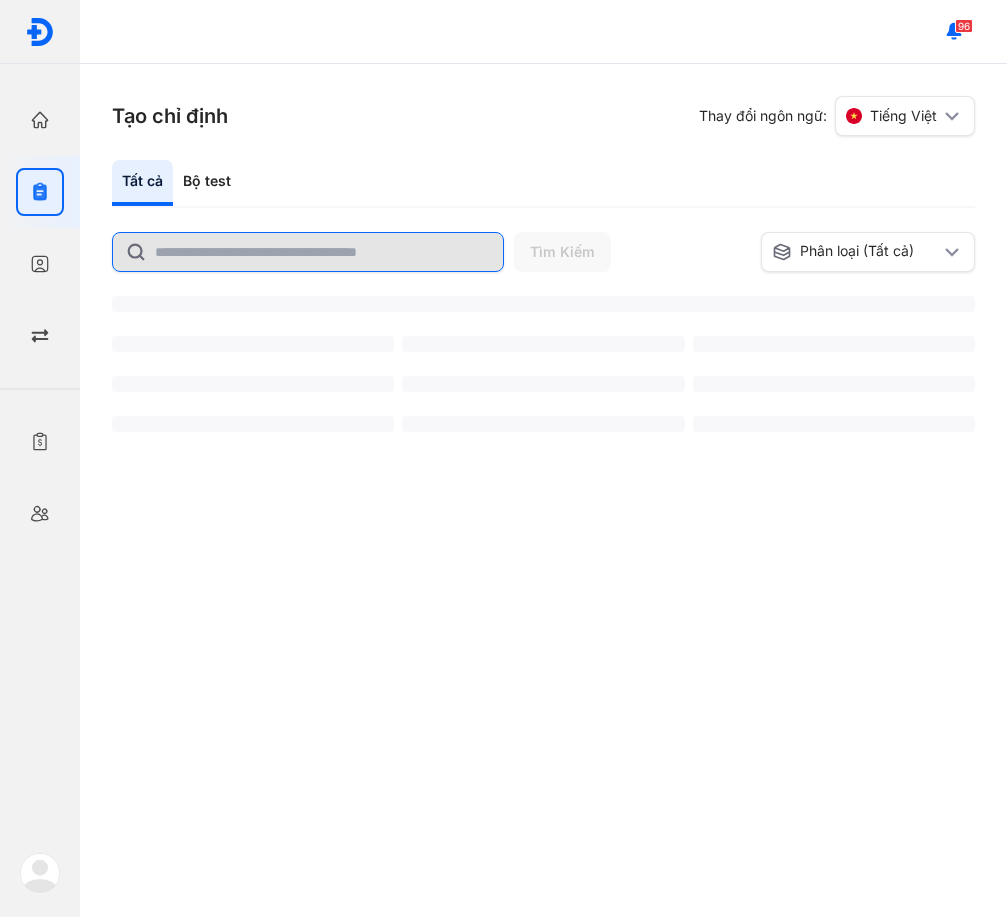 click 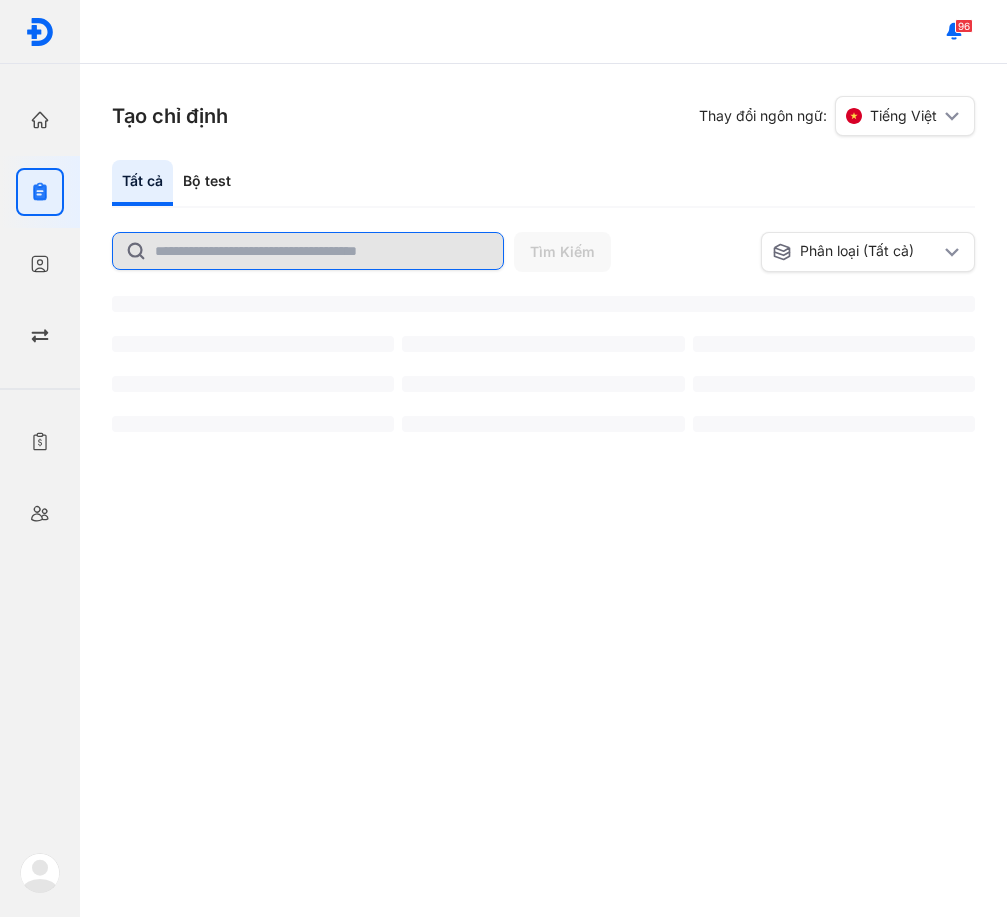 click 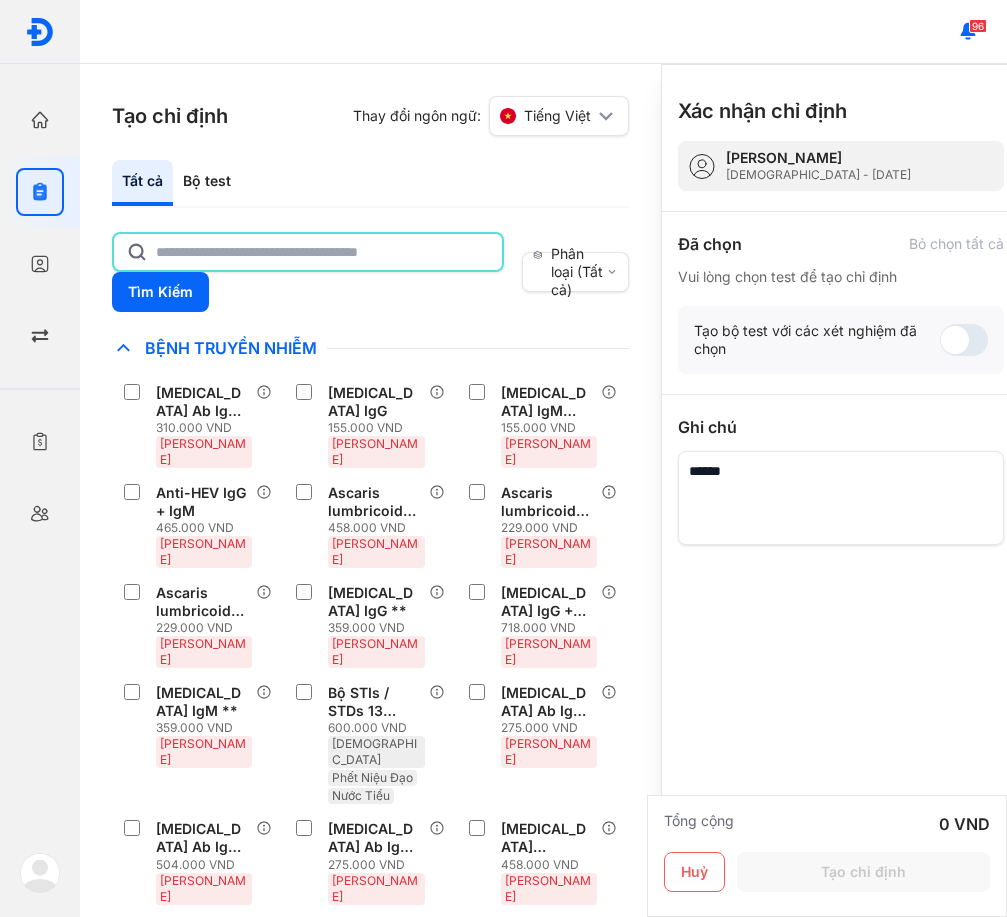click 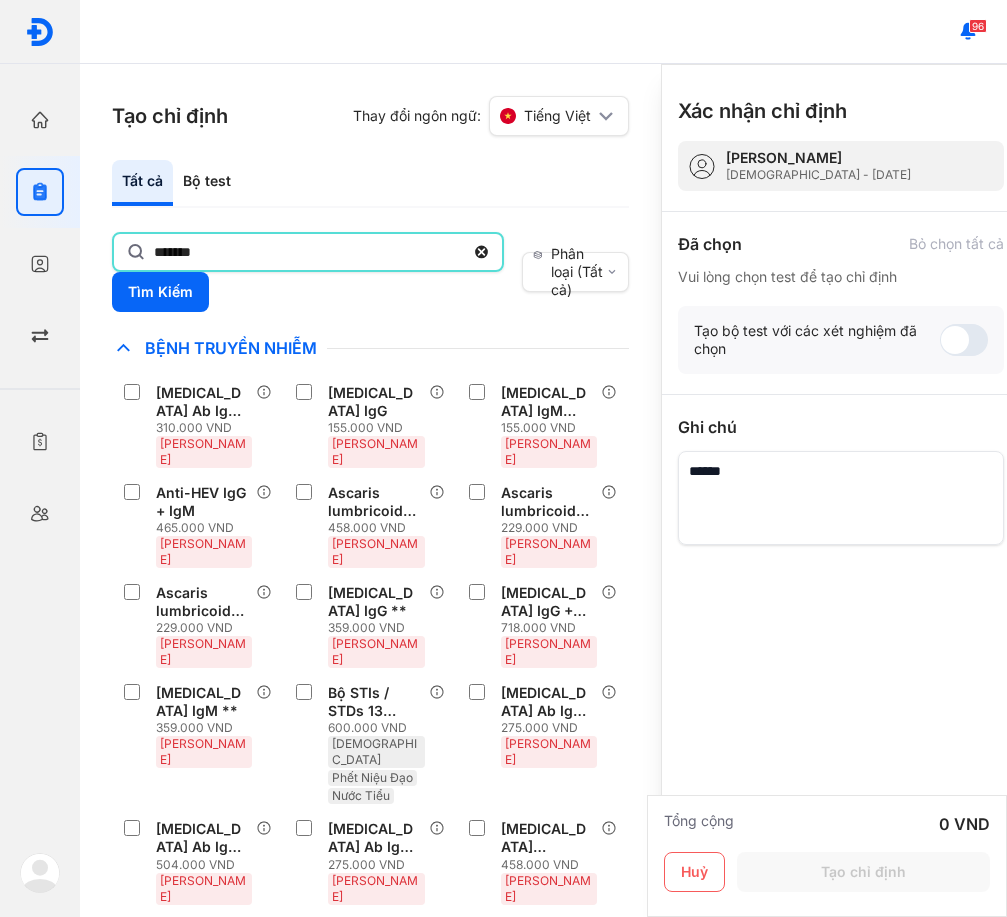 type on "*******" 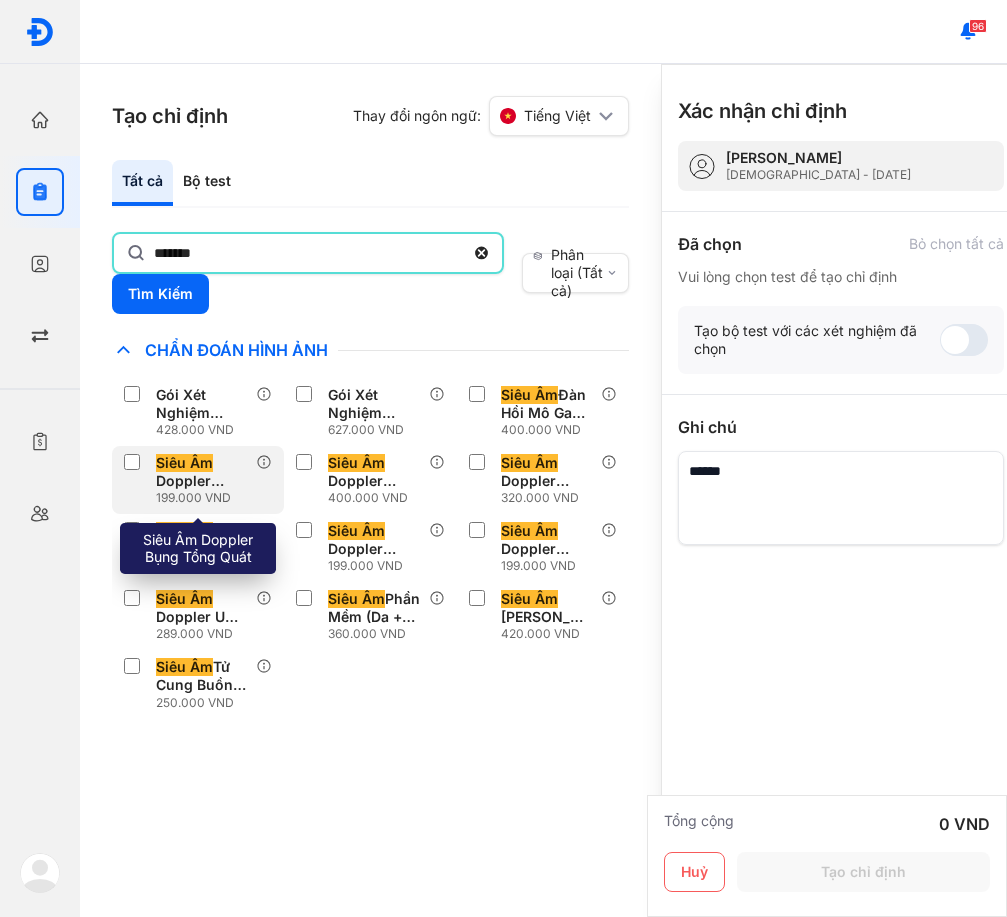 click on "Siêu Âm" at bounding box center (184, 463) 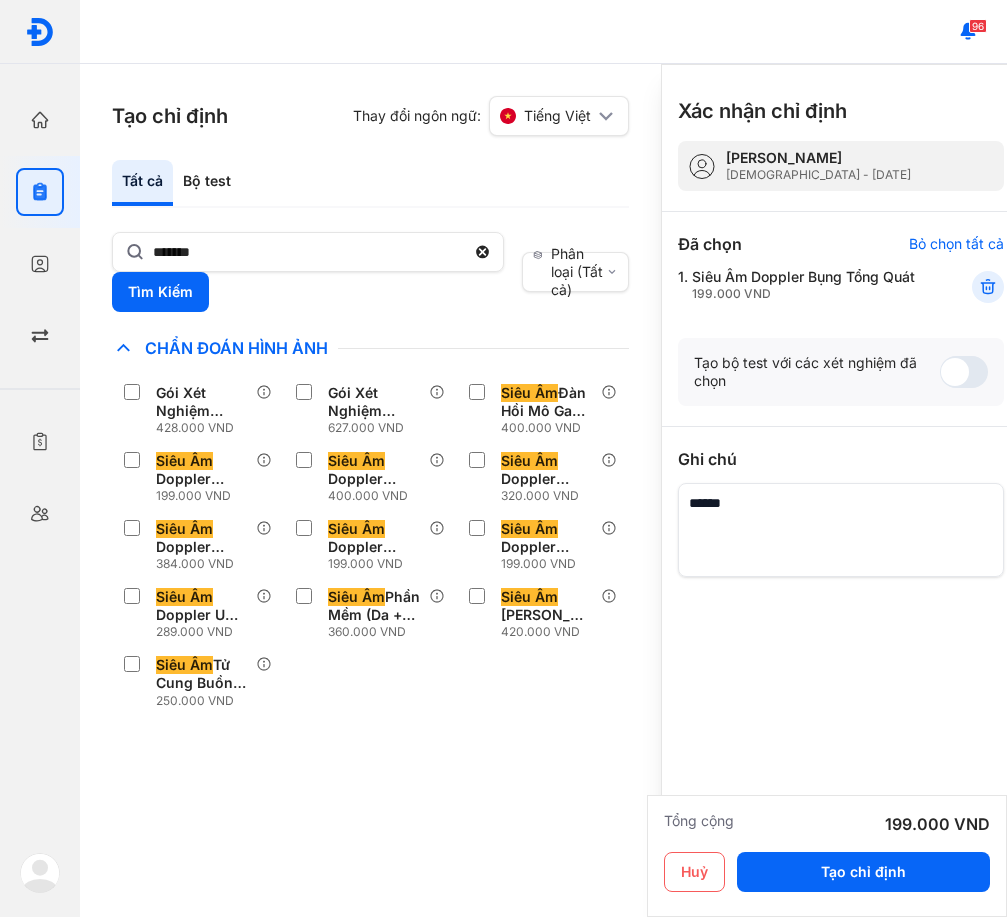 click on "******* Tìm Kiếm" at bounding box center [313, 272] 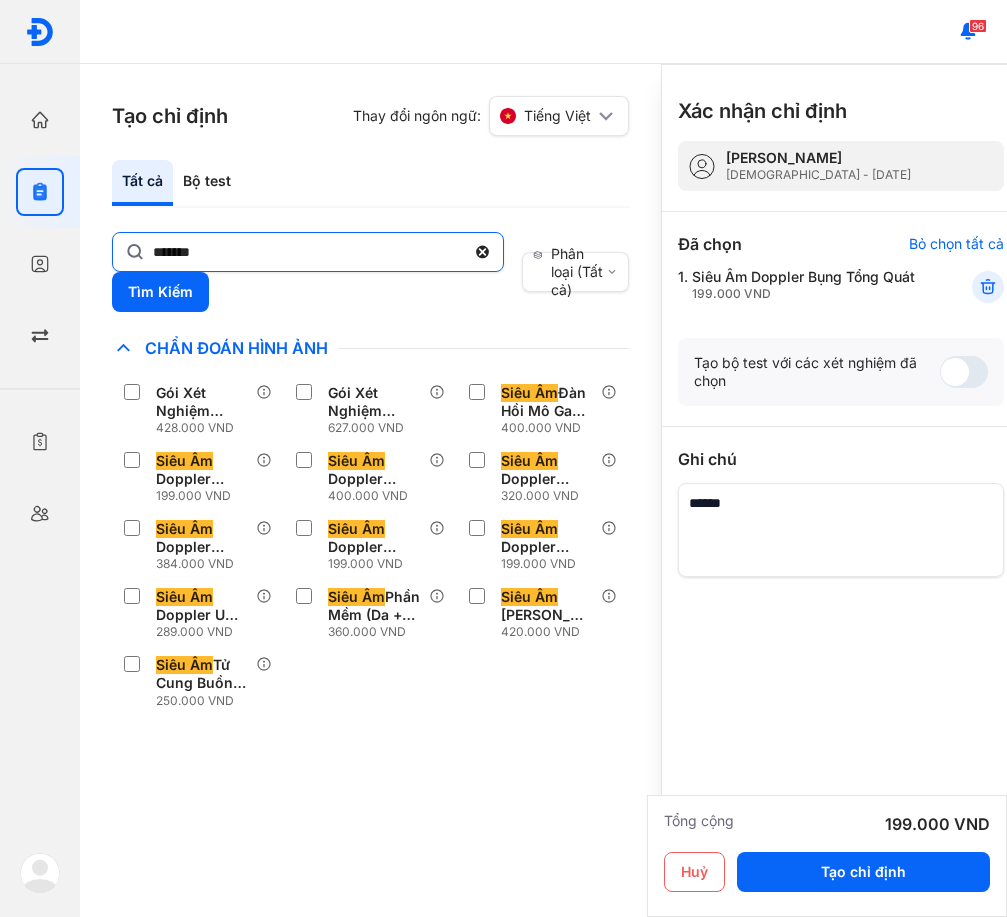 drag, startPoint x: 241, startPoint y: 273, endPoint x: 243, endPoint y: 263, distance: 10.198039 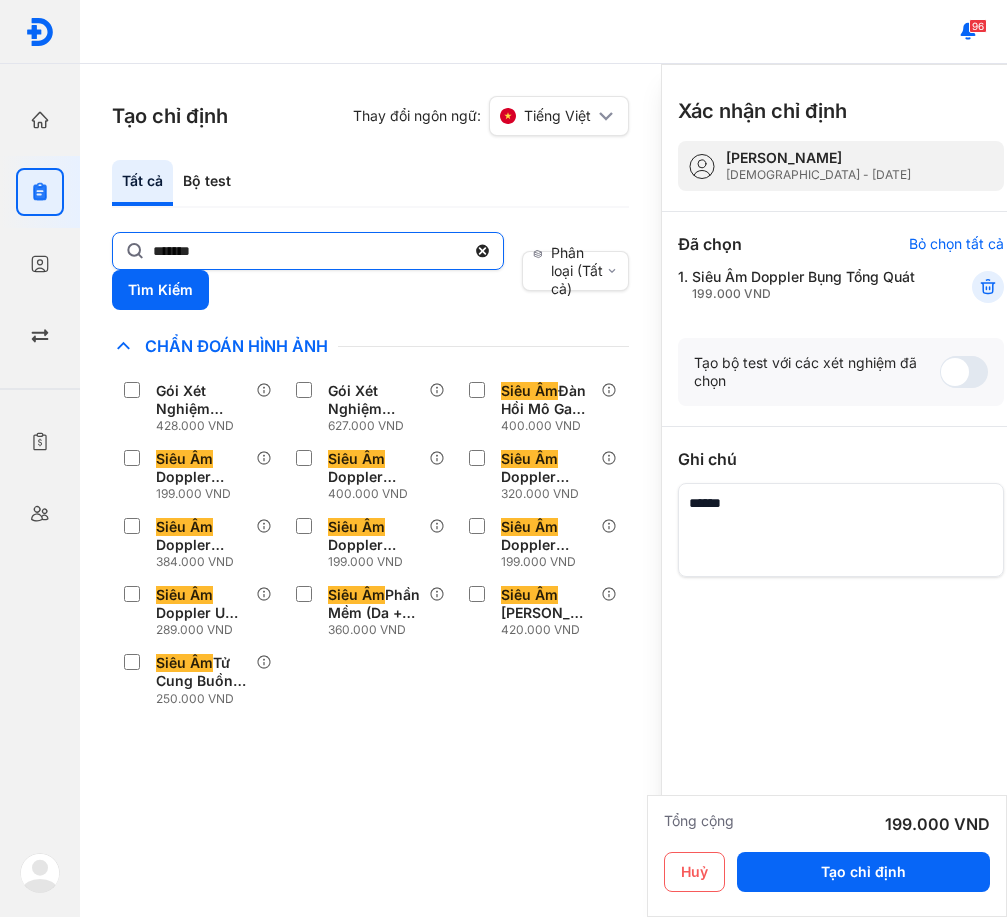 click on "*******" 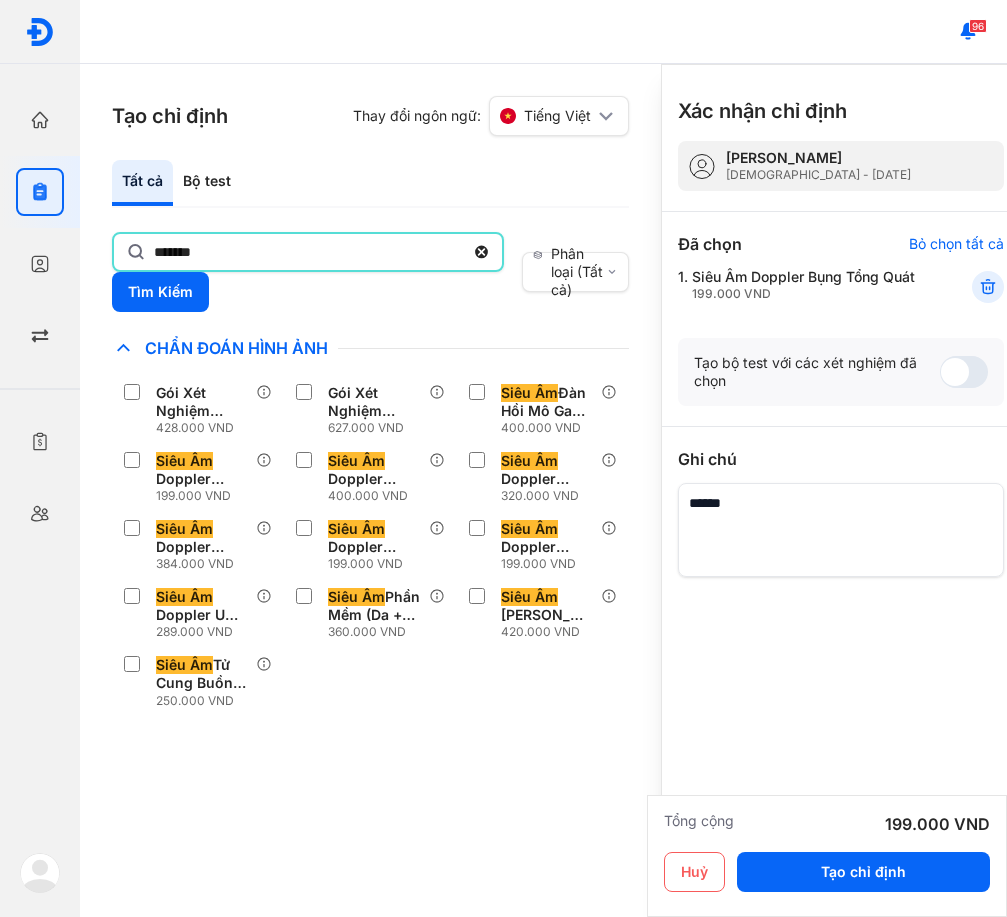 click on "*******" 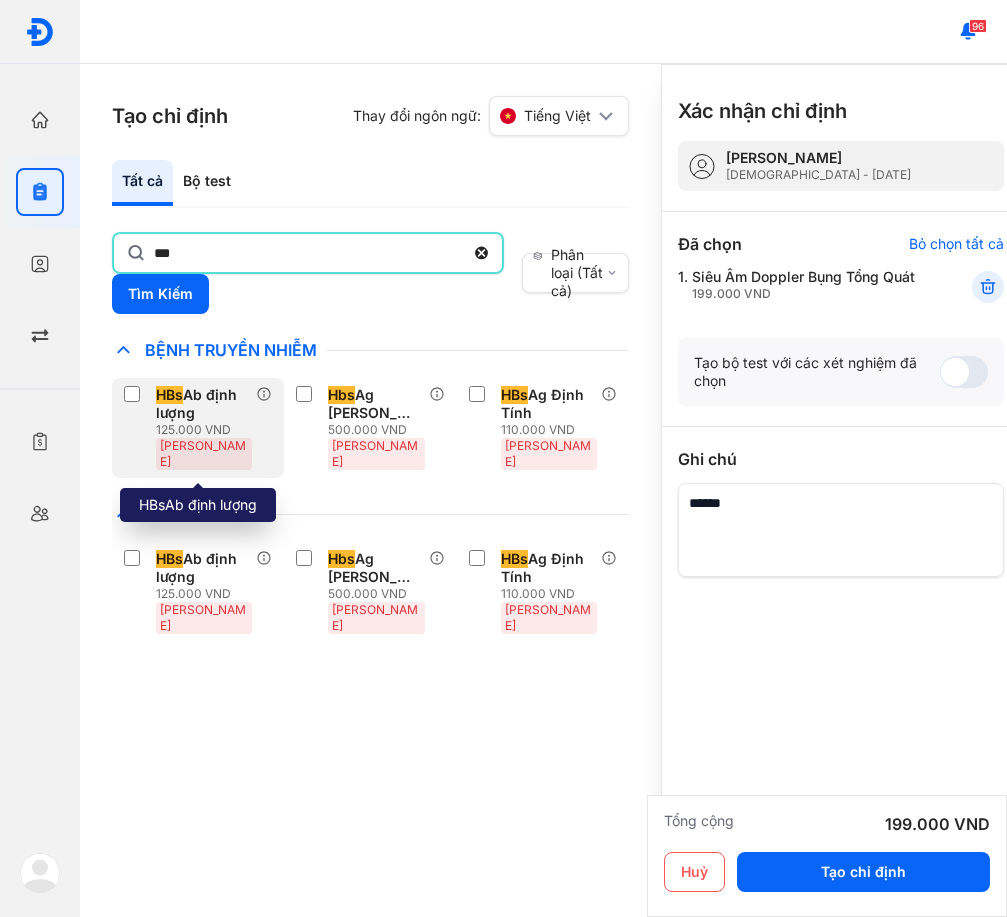 click on "HBs Ab định lượng 125.000 VND Huyết Thanh" at bounding box center [190, 428] 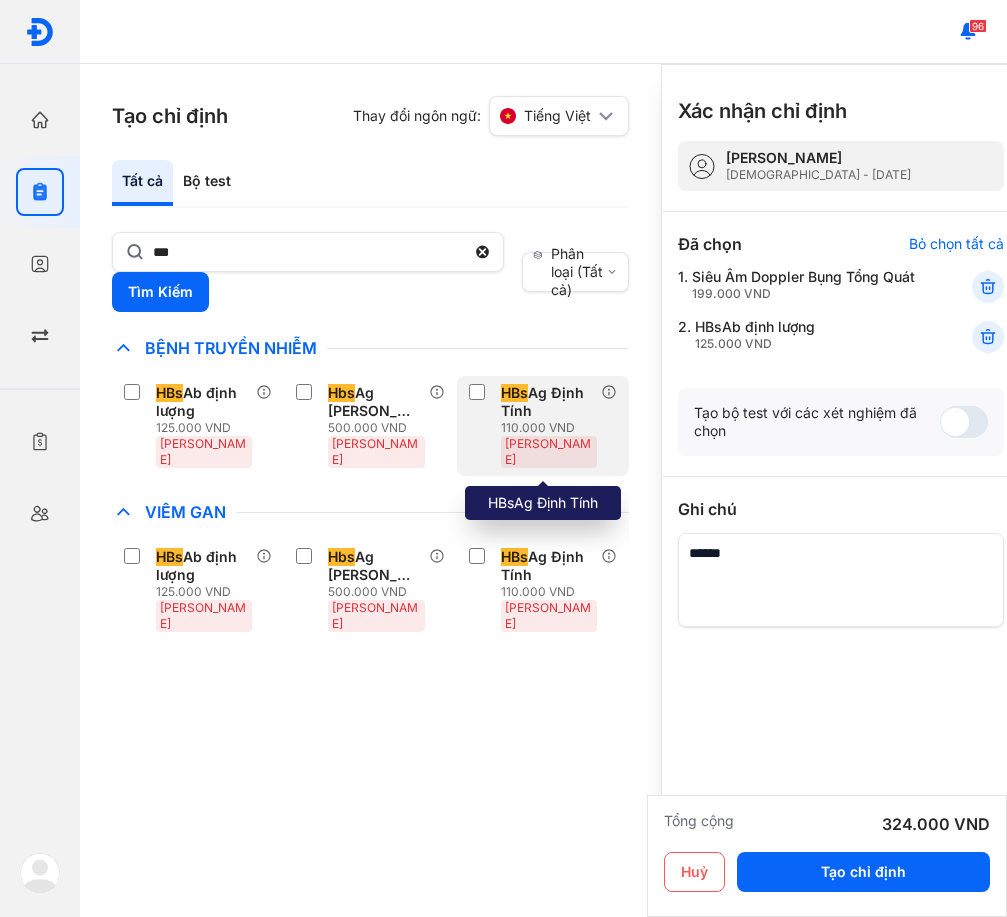 click on "110.000 VND" at bounding box center [551, 428] 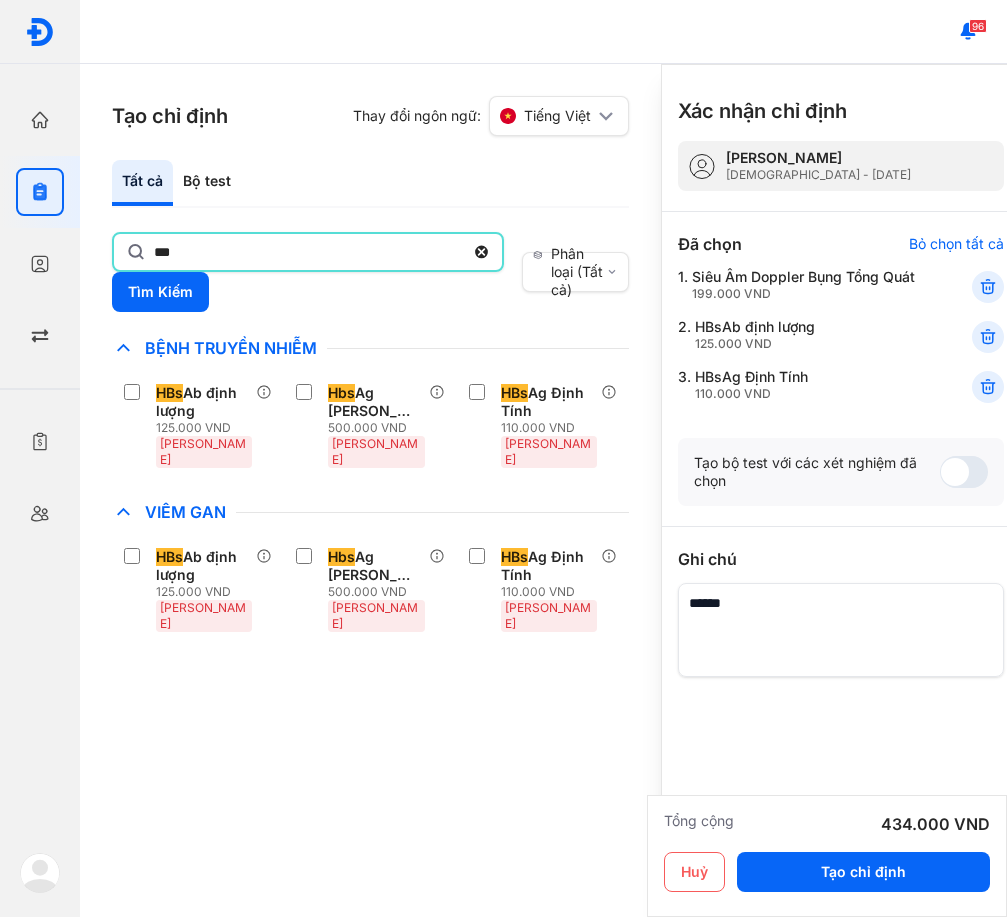 click on "***" 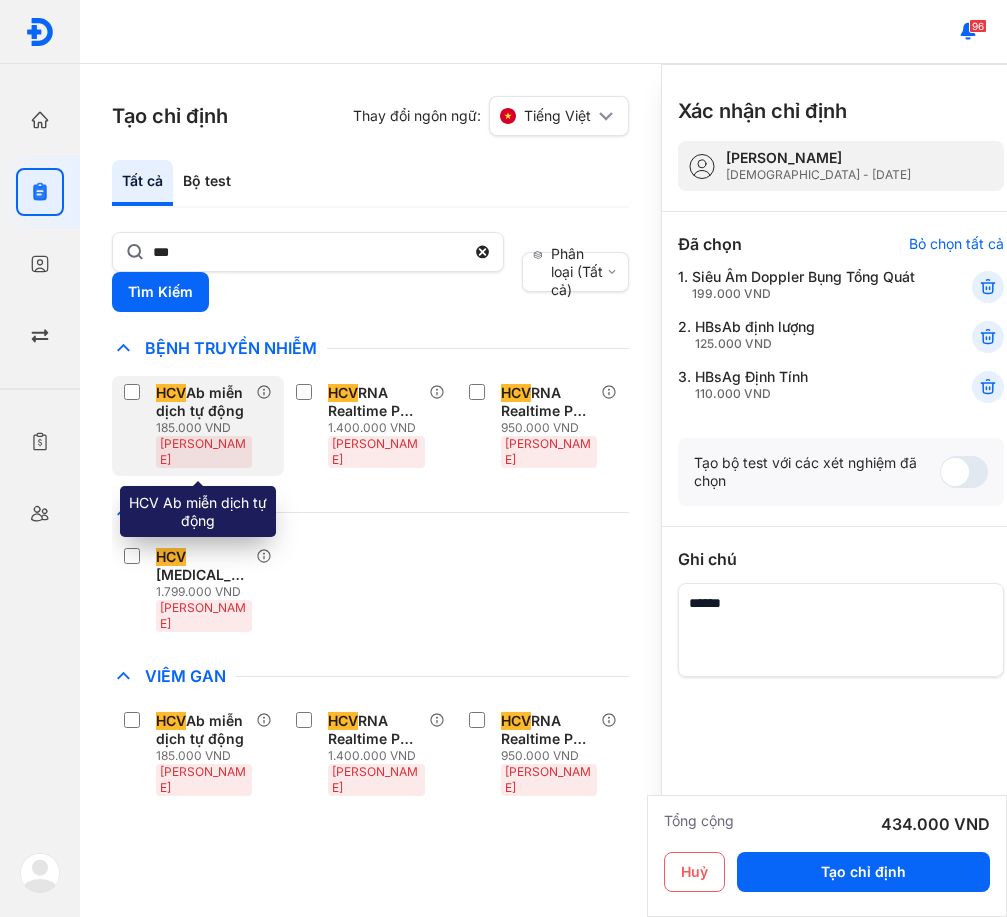click on "185.000 VND" at bounding box center (206, 428) 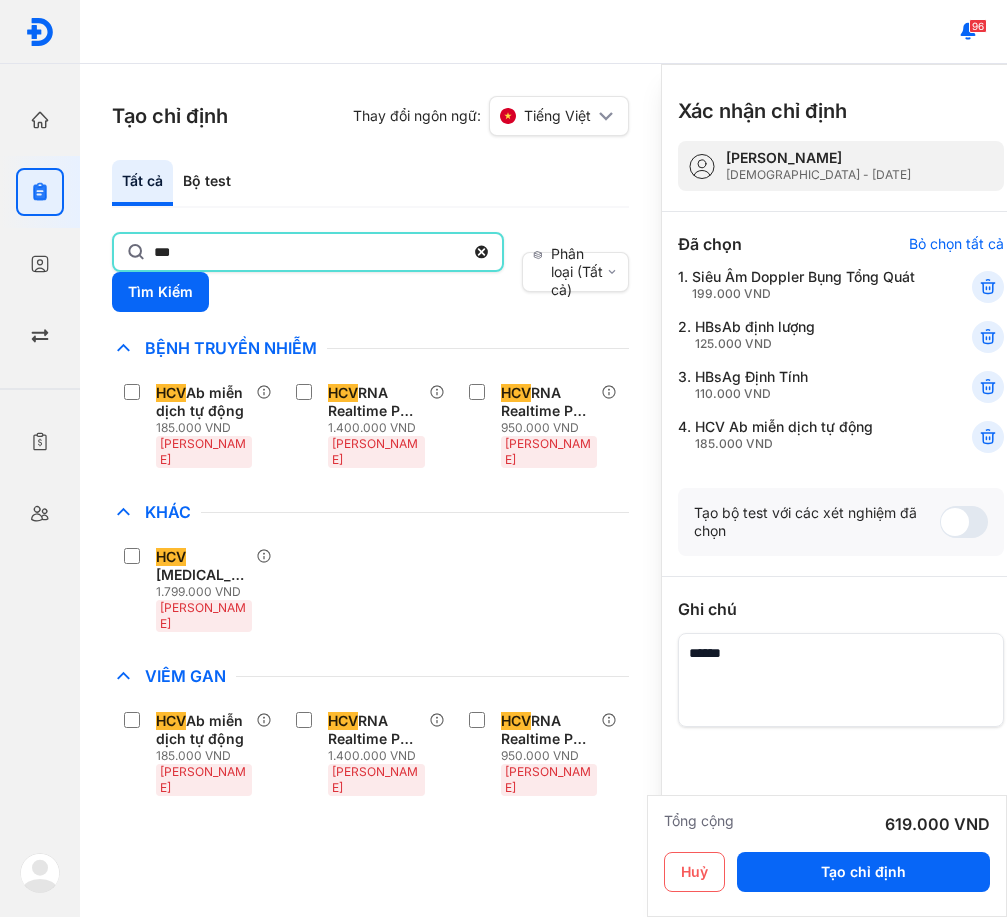 click on "***" 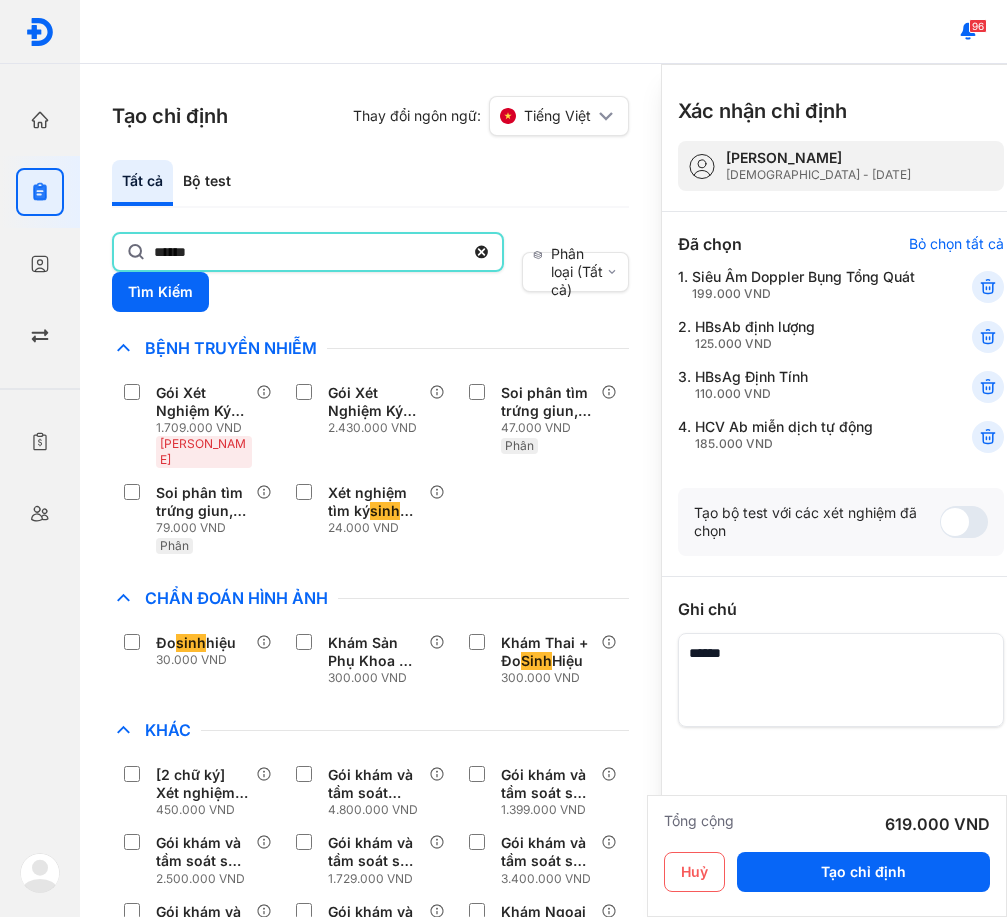 type on "******" 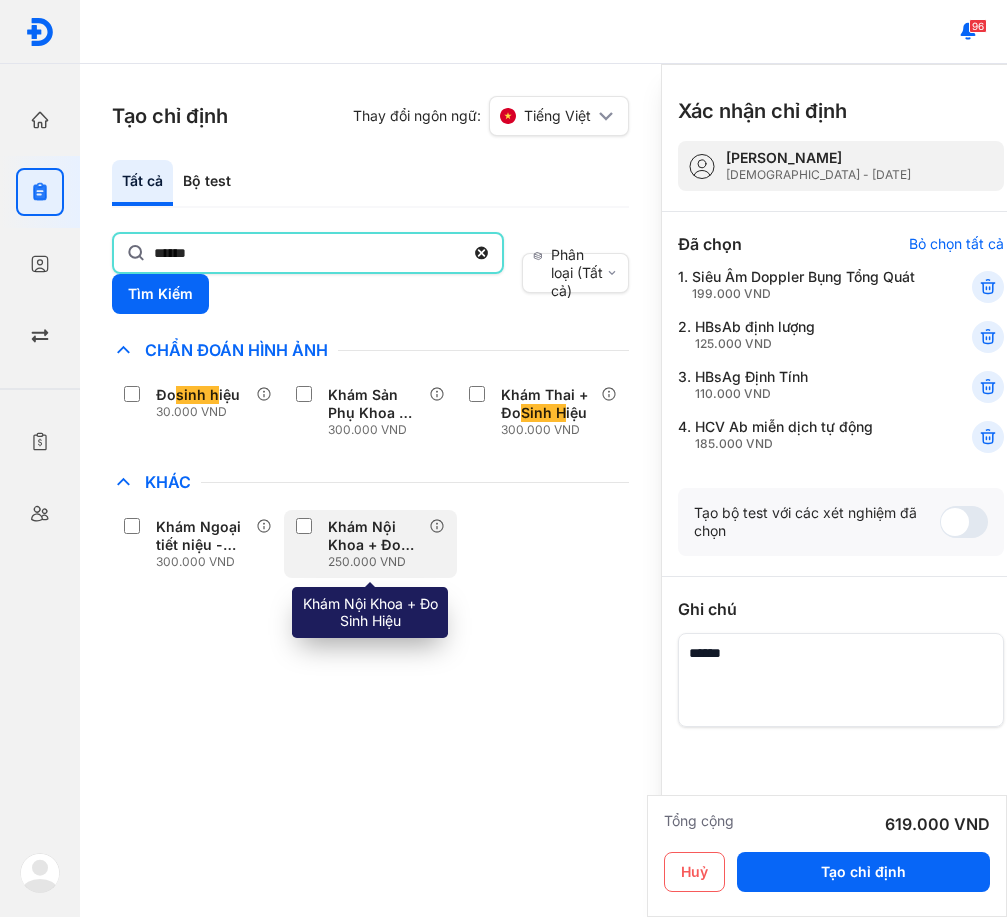click on "Khám Nội Khoa + Đo  Sinh H iệu 250.000 VND" 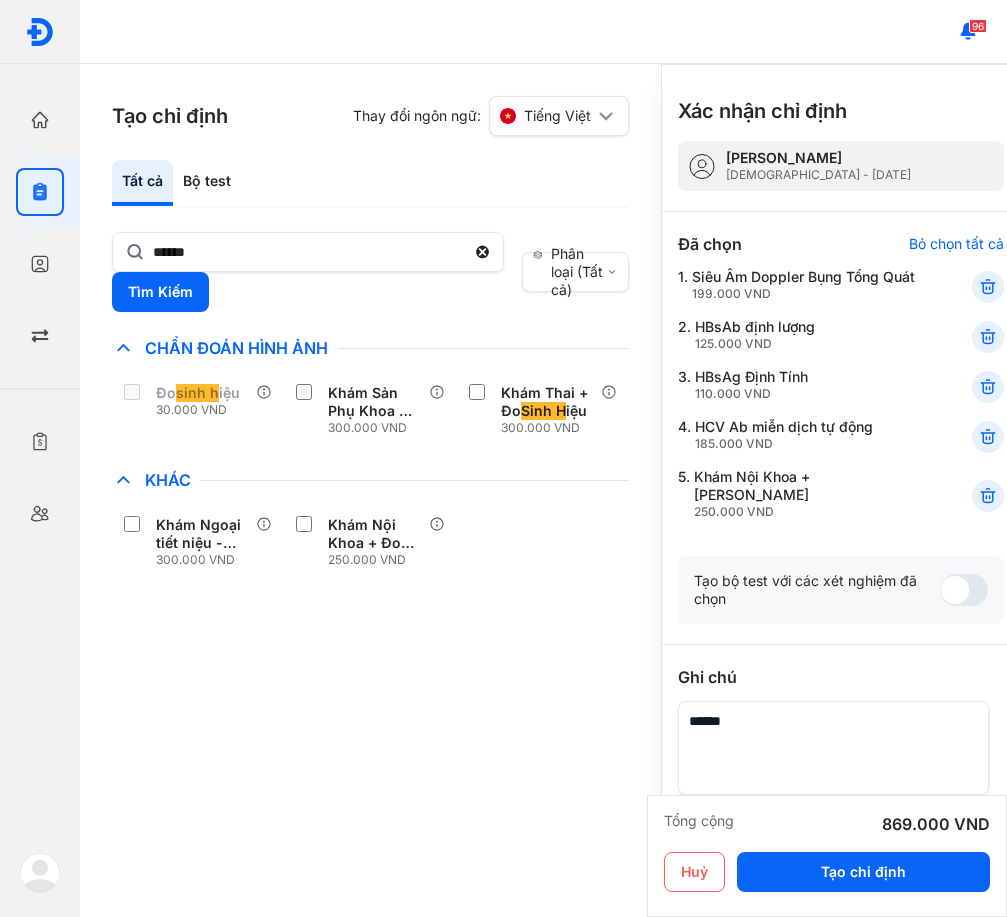 click on "Huỷ  Tạo chỉ định" at bounding box center [827, 876] 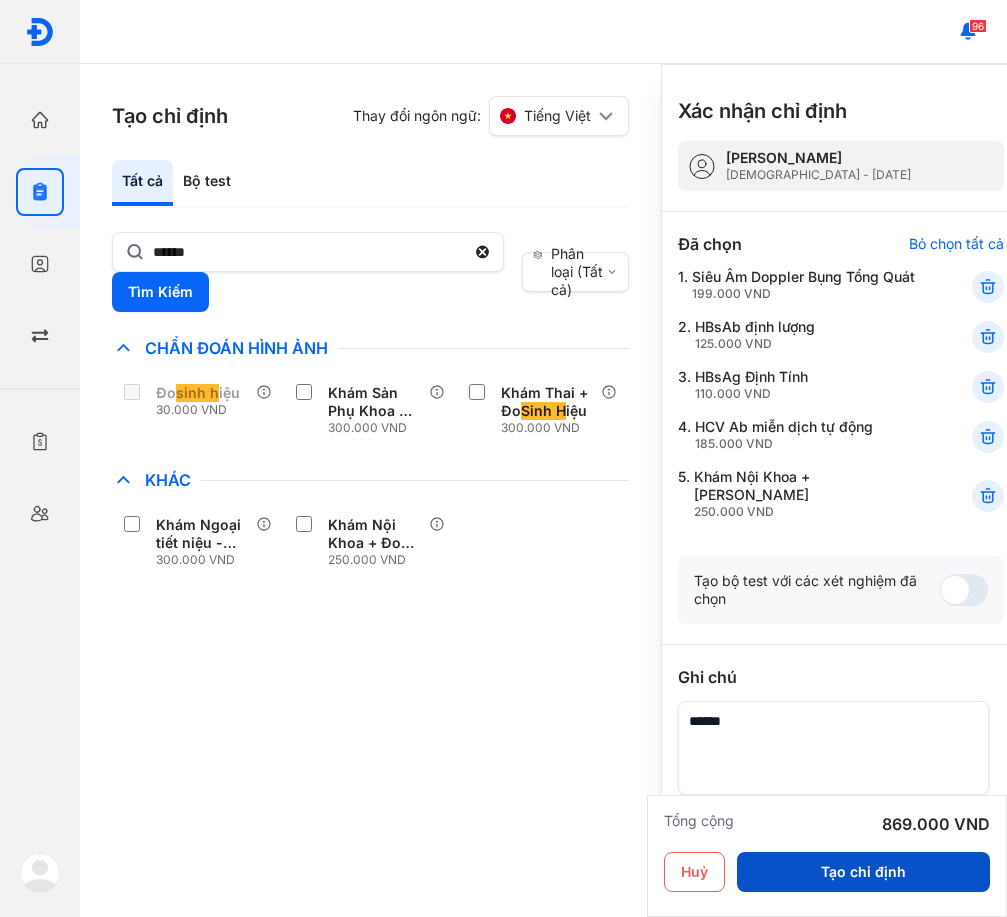 click on "Tạo chỉ định" at bounding box center [863, 872] 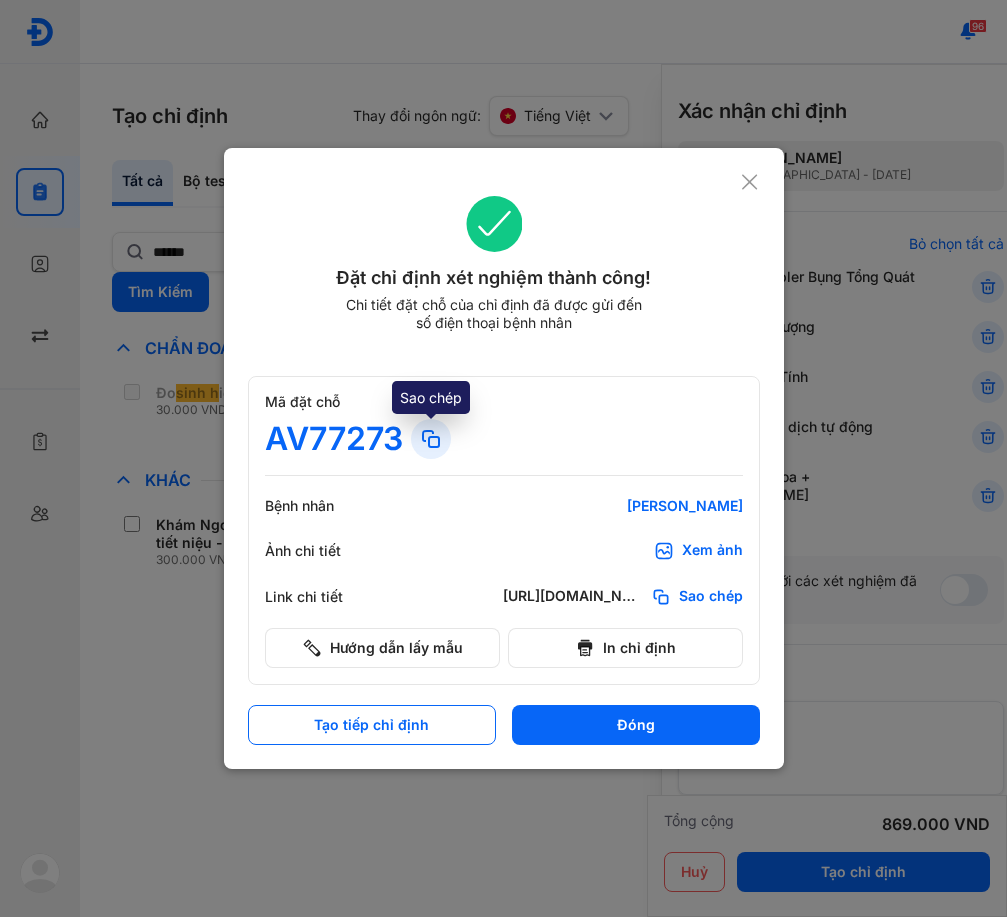 click 